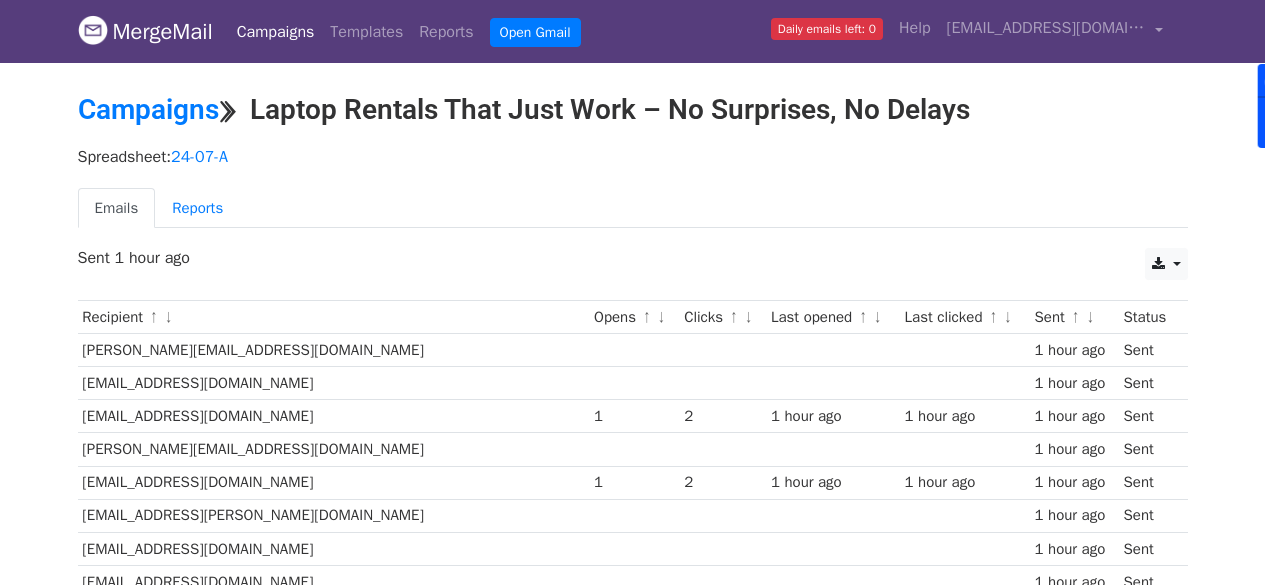 click on "Reports" at bounding box center (197, 208) 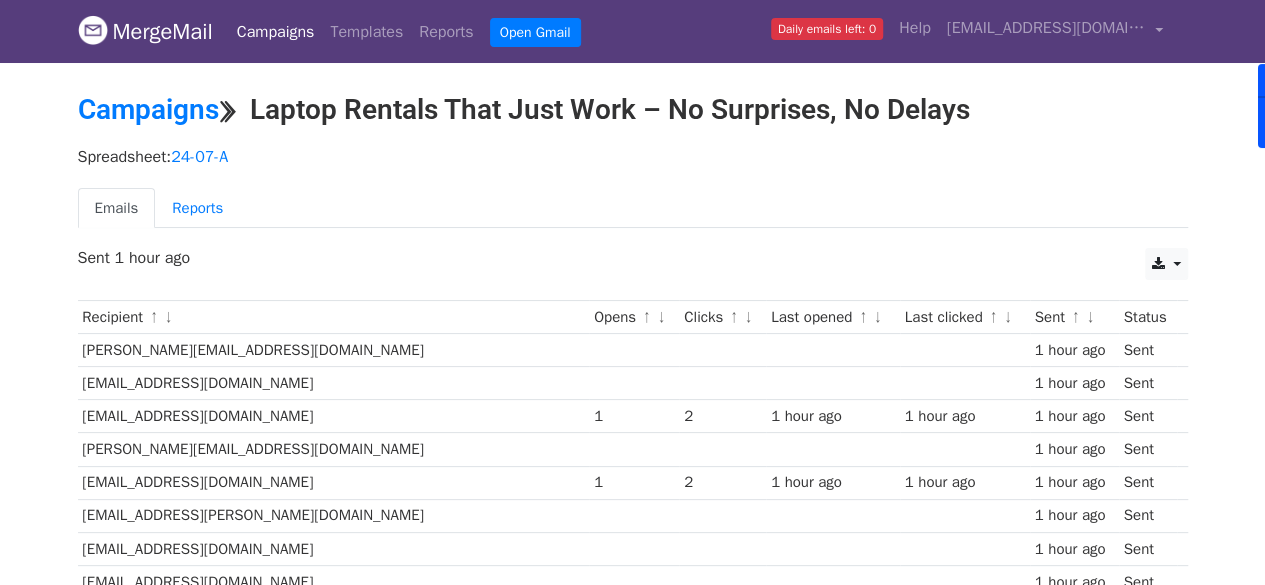 scroll, scrollTop: 0, scrollLeft: 0, axis: both 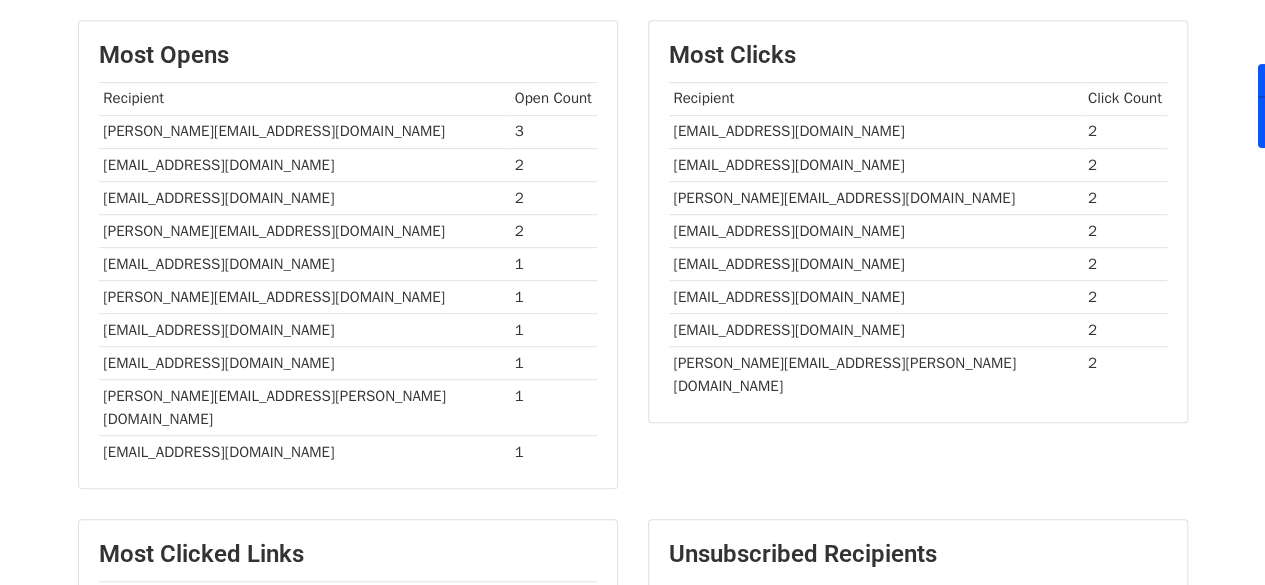 click on "[PERSON_NAME][EMAIL_ADDRESS][DOMAIN_NAME]" at bounding box center [304, 230] 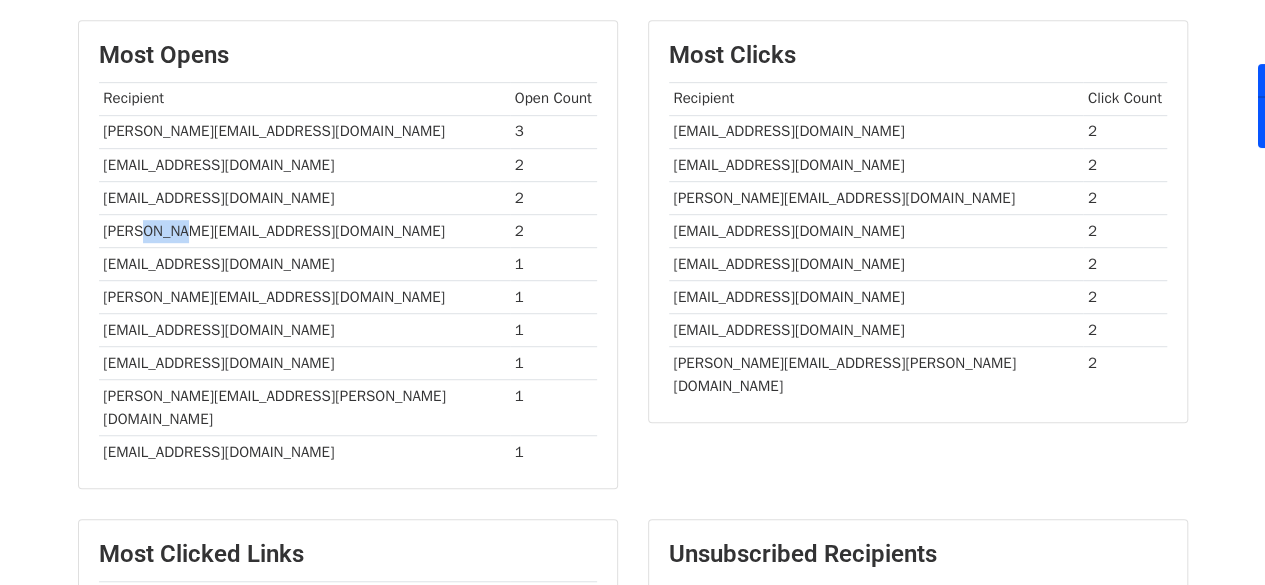 click on "[PERSON_NAME][EMAIL_ADDRESS][DOMAIN_NAME]" at bounding box center [304, 230] 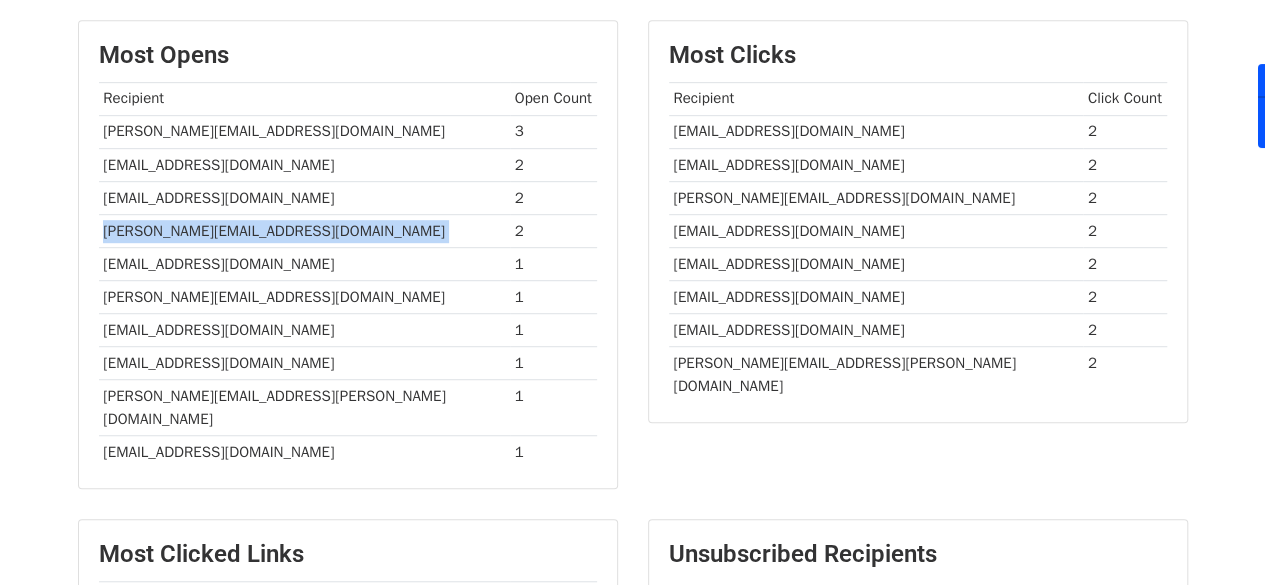 click on "[PERSON_NAME][EMAIL_ADDRESS][DOMAIN_NAME]" at bounding box center [304, 230] 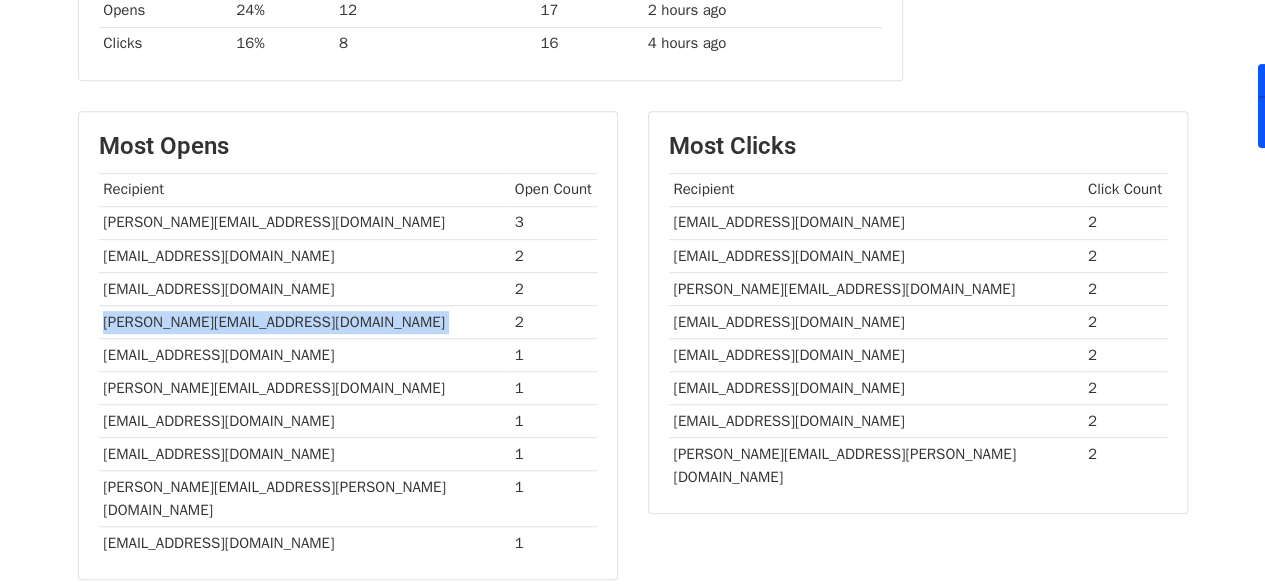 scroll, scrollTop: 402, scrollLeft: 0, axis: vertical 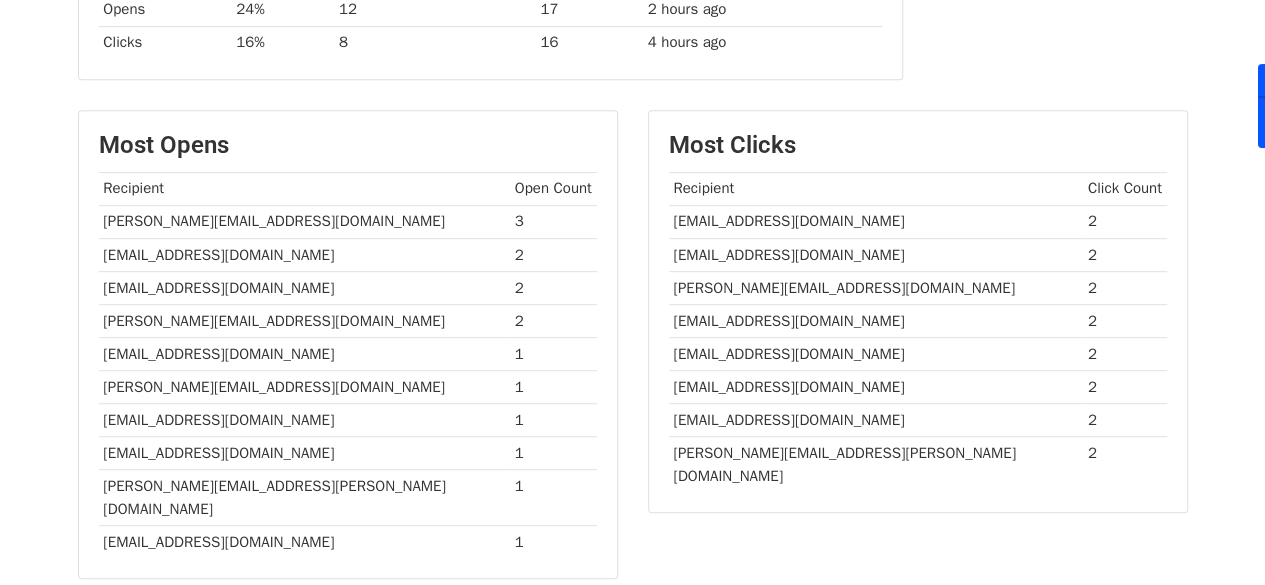 click on "[EMAIL_ADDRESS][DOMAIN_NAME]" at bounding box center (304, 354) 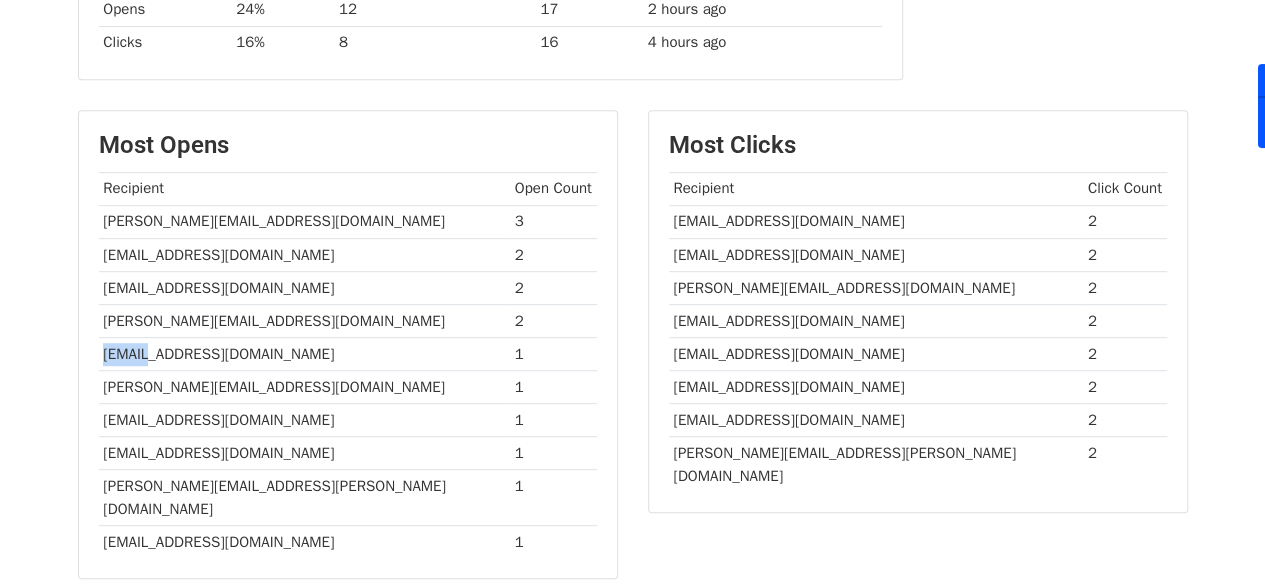 click on "[EMAIL_ADDRESS][DOMAIN_NAME]" at bounding box center [304, 354] 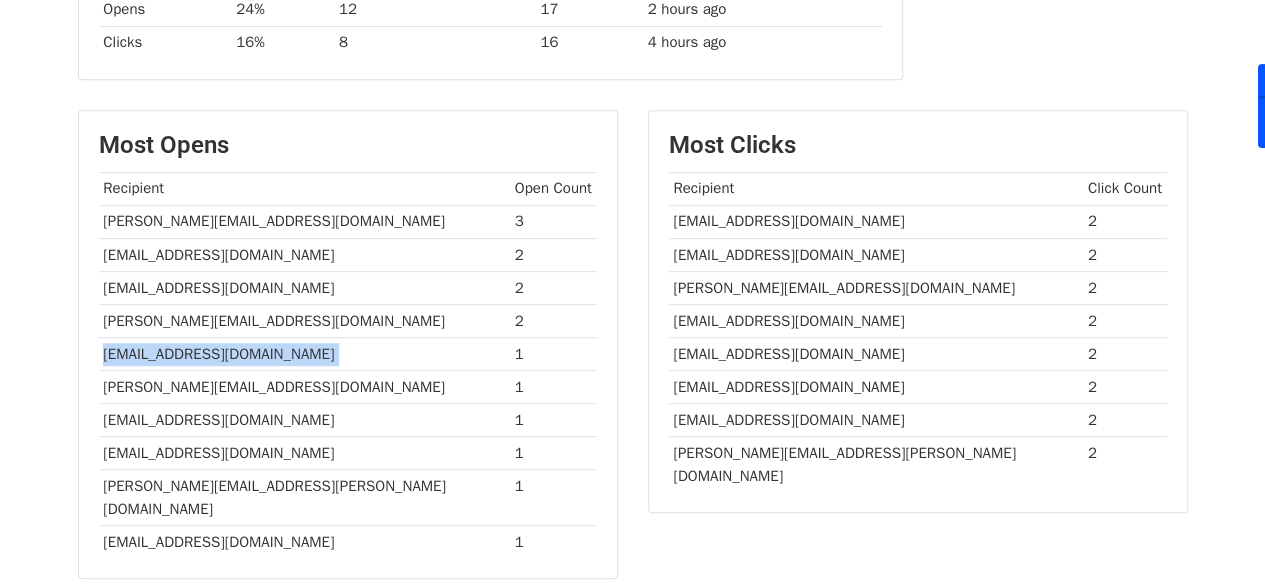 click on "[EMAIL_ADDRESS][DOMAIN_NAME]" at bounding box center (304, 354) 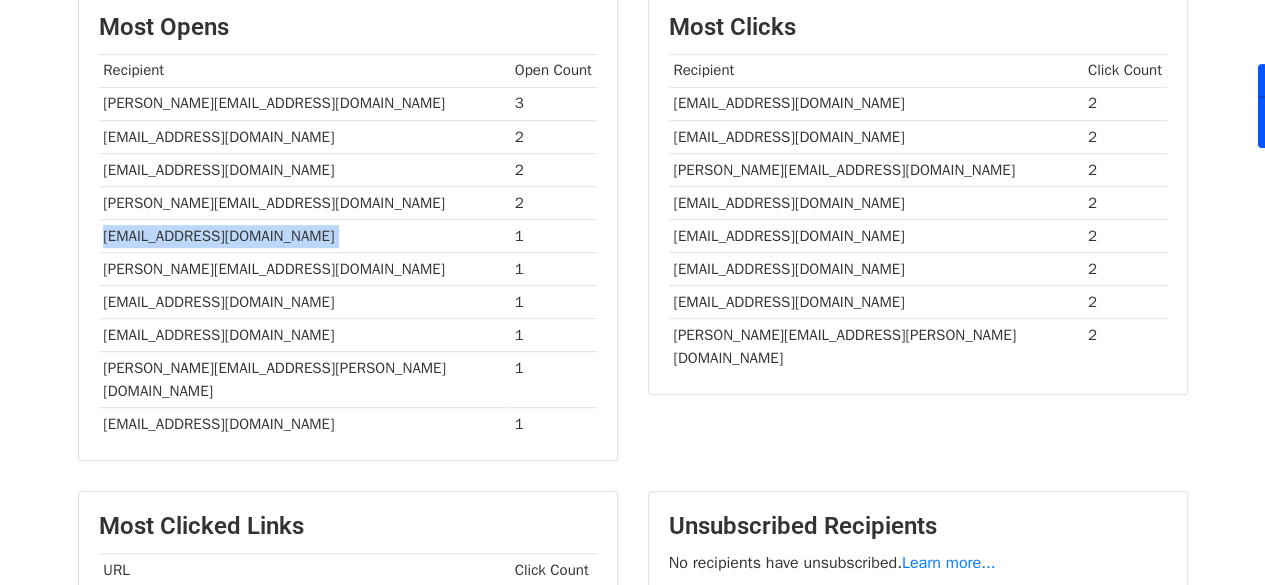 scroll, scrollTop: 534, scrollLeft: 0, axis: vertical 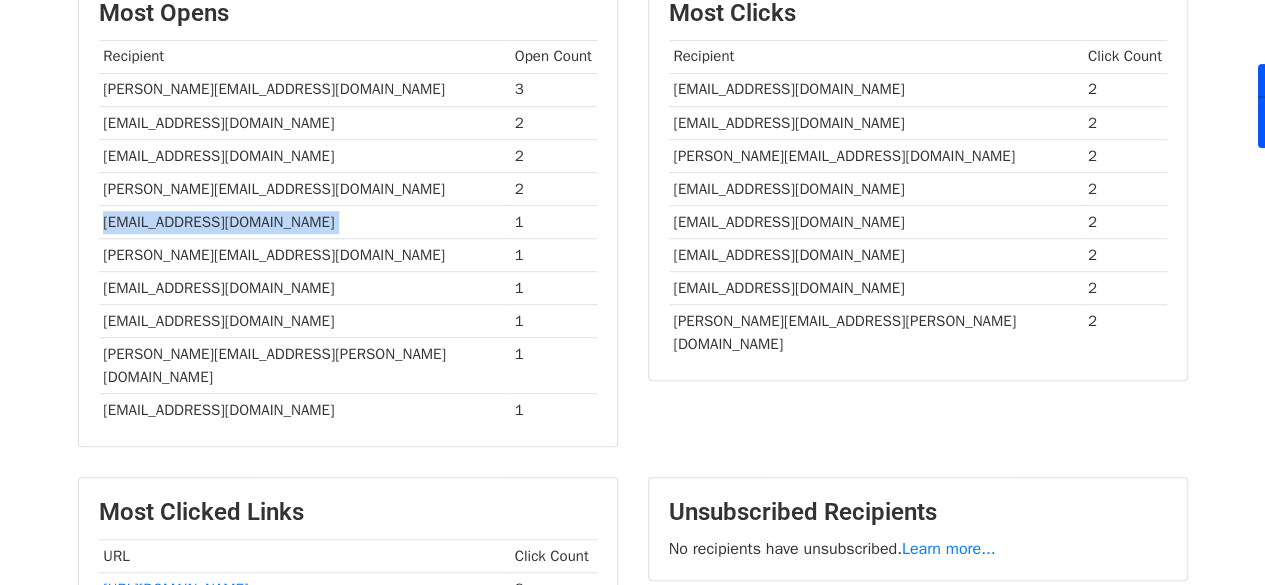 drag, startPoint x: 361, startPoint y: 373, endPoint x: 212, endPoint y: 374, distance: 149.00336 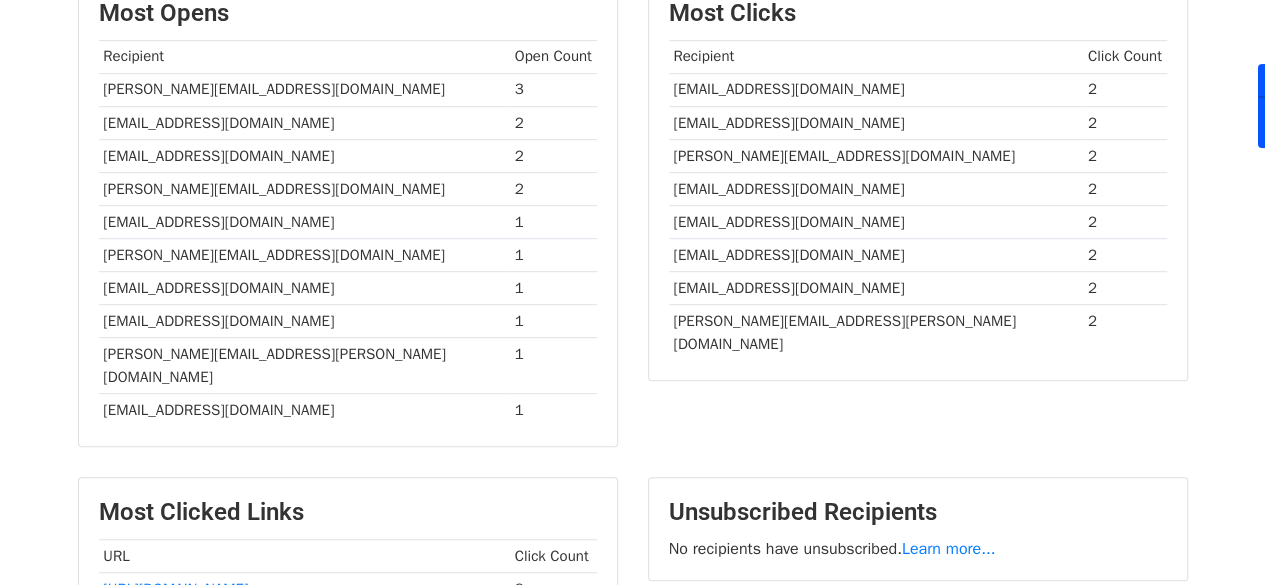 click on "[EMAIL_ADDRESS][DOMAIN_NAME]" at bounding box center (304, 410) 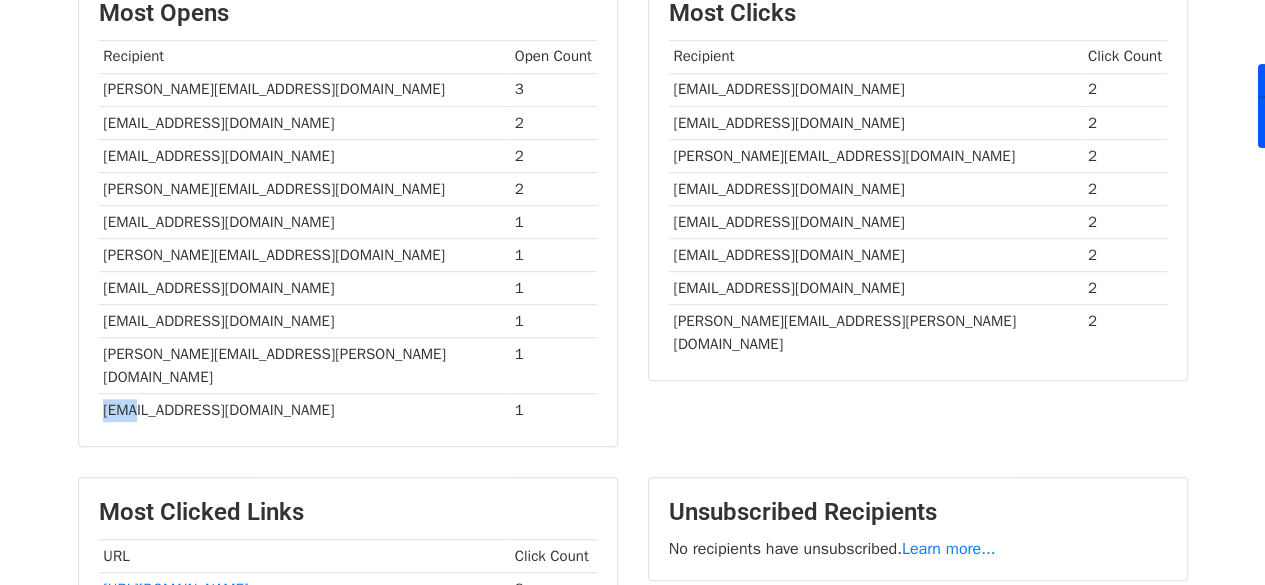 click on "[EMAIL_ADDRESS][DOMAIN_NAME]" at bounding box center [304, 410] 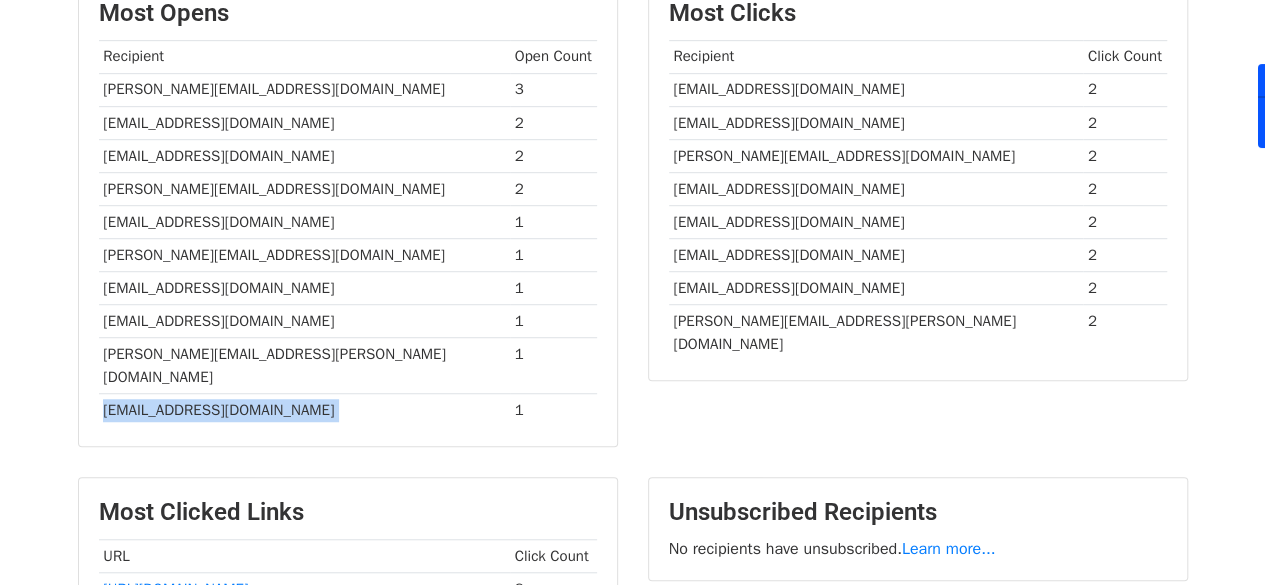 click on "[EMAIL_ADDRESS][DOMAIN_NAME]" at bounding box center (304, 410) 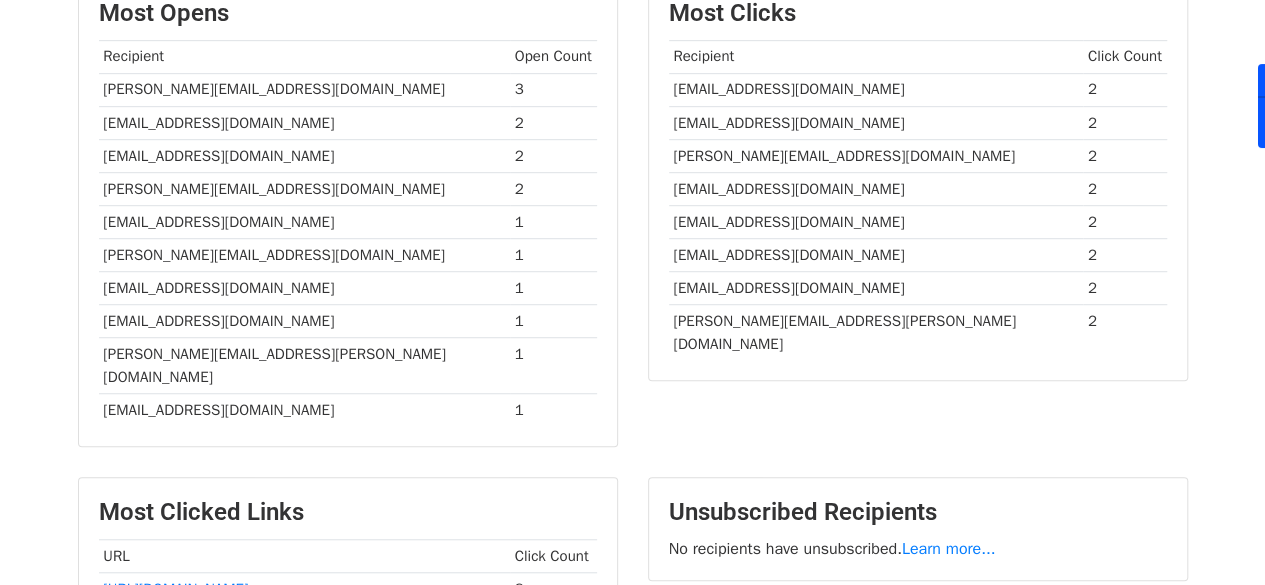 click on "[PERSON_NAME][EMAIL_ADDRESS][PERSON_NAME][DOMAIN_NAME]" at bounding box center [304, 366] 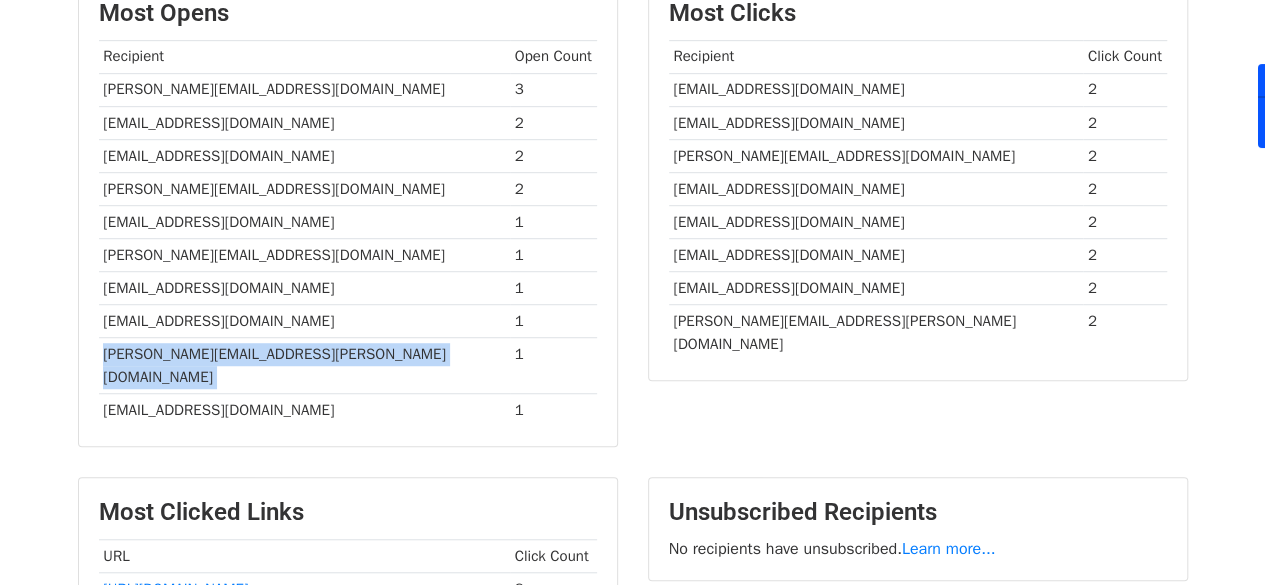 click on "[PERSON_NAME][EMAIL_ADDRESS][PERSON_NAME][DOMAIN_NAME]" at bounding box center (304, 366) 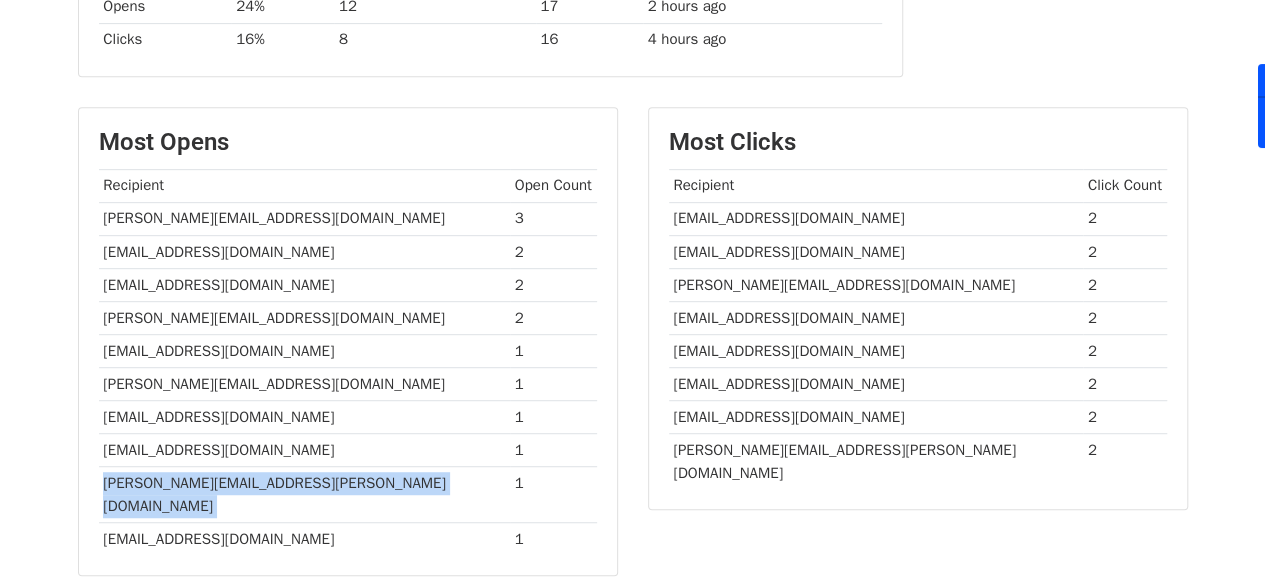 scroll, scrollTop: 404, scrollLeft: 0, axis: vertical 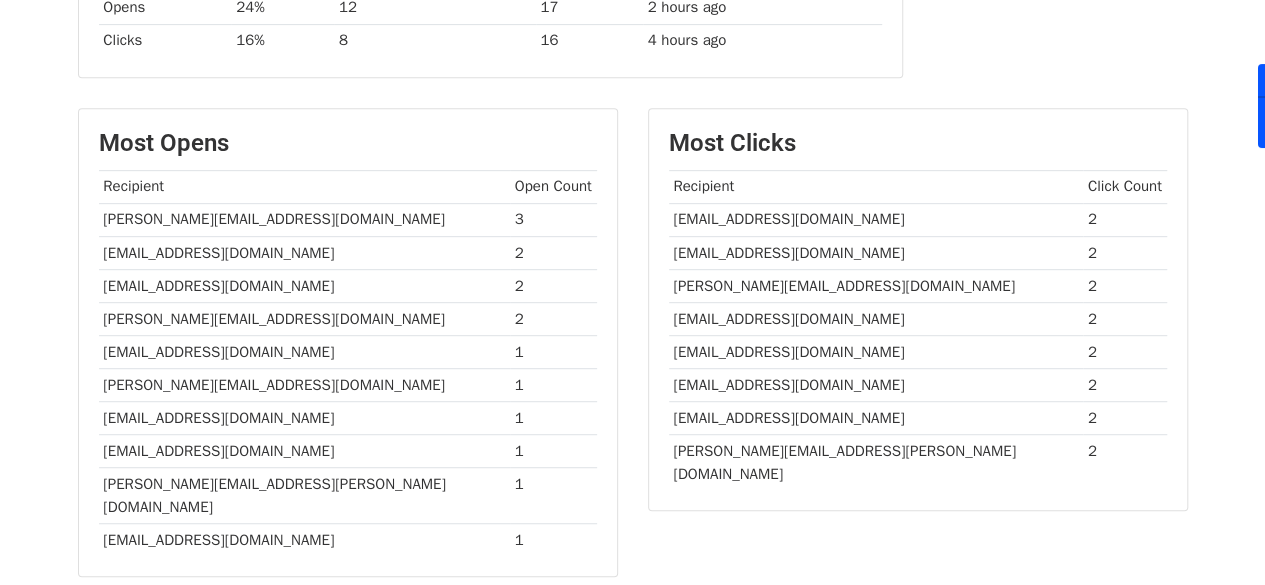 click on "[EMAIL_ADDRESS][DOMAIN_NAME]" at bounding box center (876, 219) 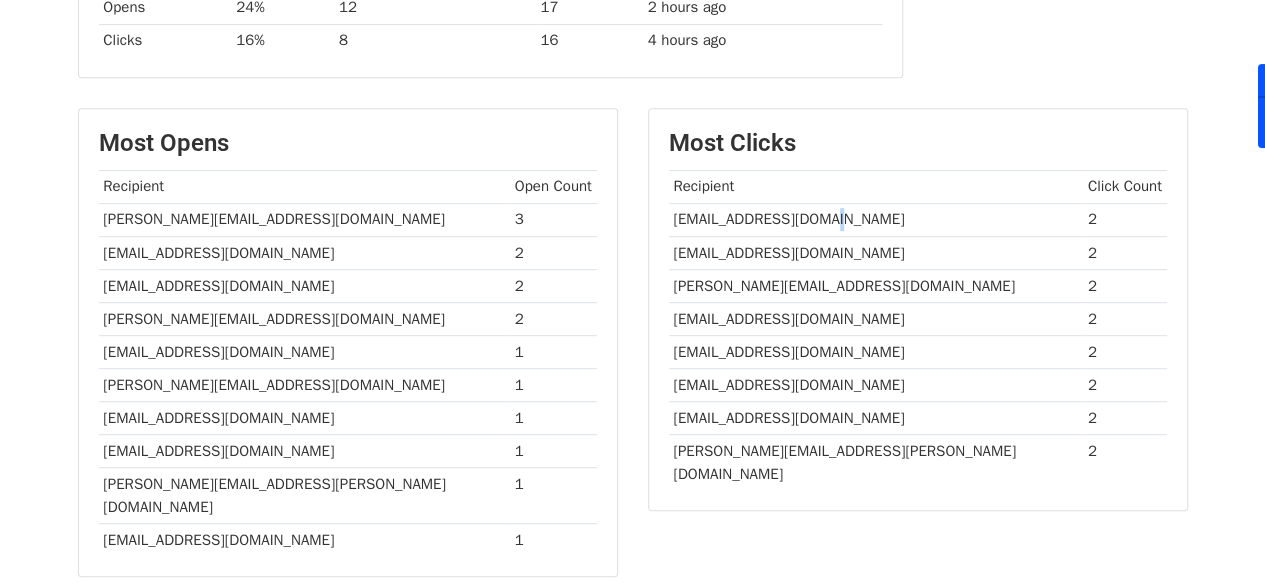 click on "[EMAIL_ADDRESS][DOMAIN_NAME]" at bounding box center [876, 219] 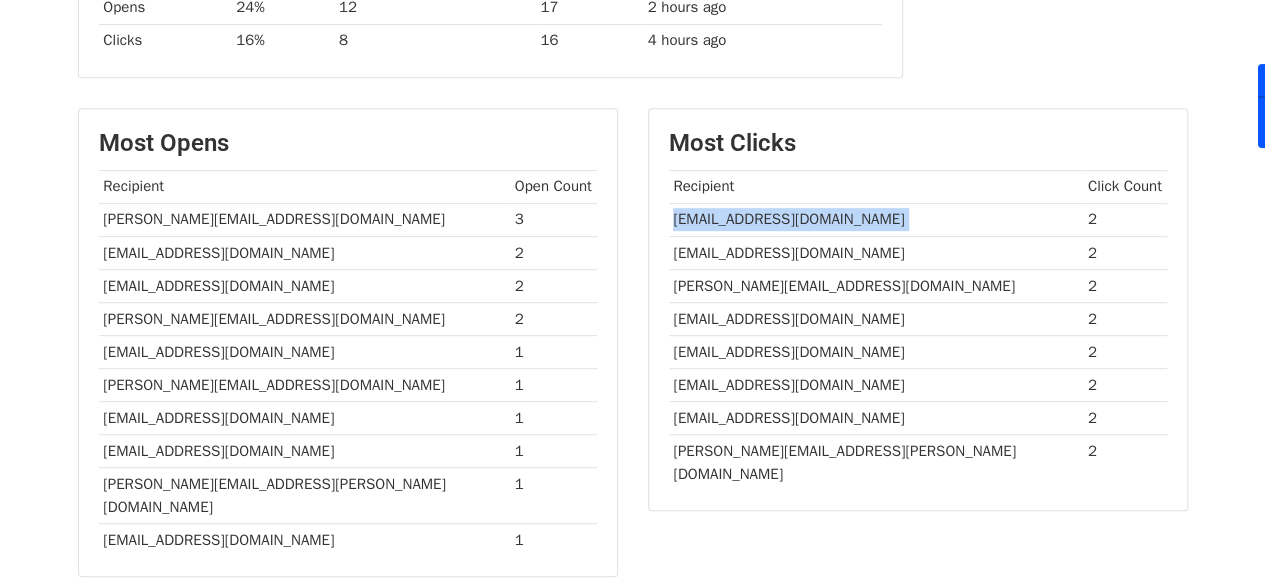 click on "[EMAIL_ADDRESS][DOMAIN_NAME]" at bounding box center [876, 219] 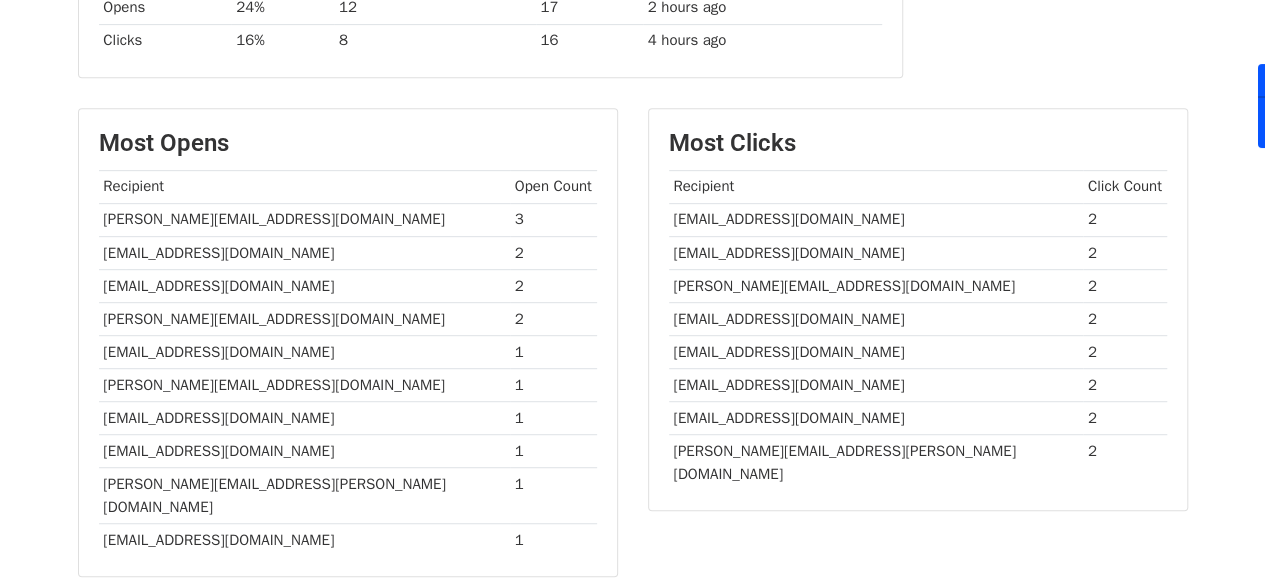 click on "[PERSON_NAME][EMAIL_ADDRESS][PERSON_NAME][DOMAIN_NAME]" at bounding box center (876, 462) 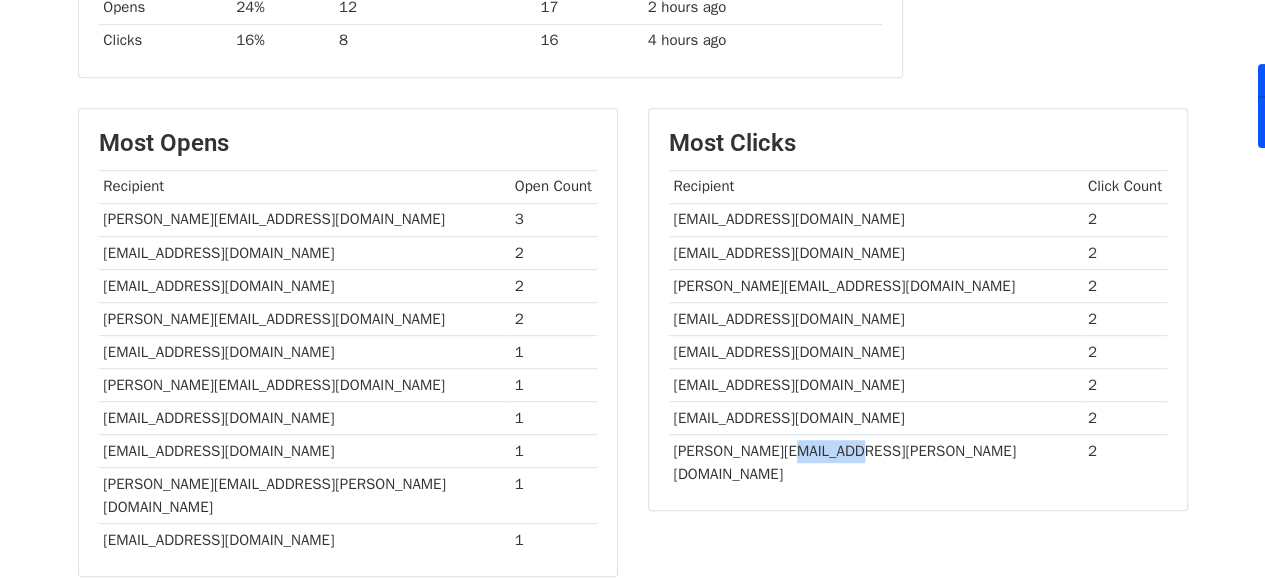 click on "[PERSON_NAME][EMAIL_ADDRESS][PERSON_NAME][DOMAIN_NAME]" at bounding box center [876, 462] 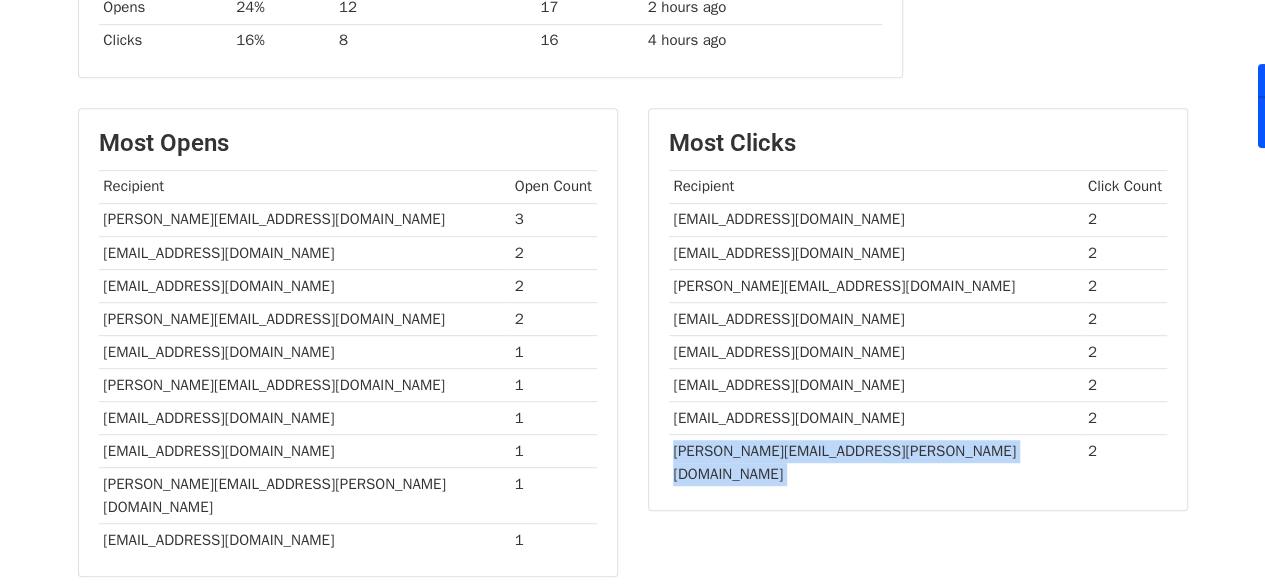 click on "[PERSON_NAME][EMAIL_ADDRESS][PERSON_NAME][DOMAIN_NAME]" at bounding box center (876, 462) 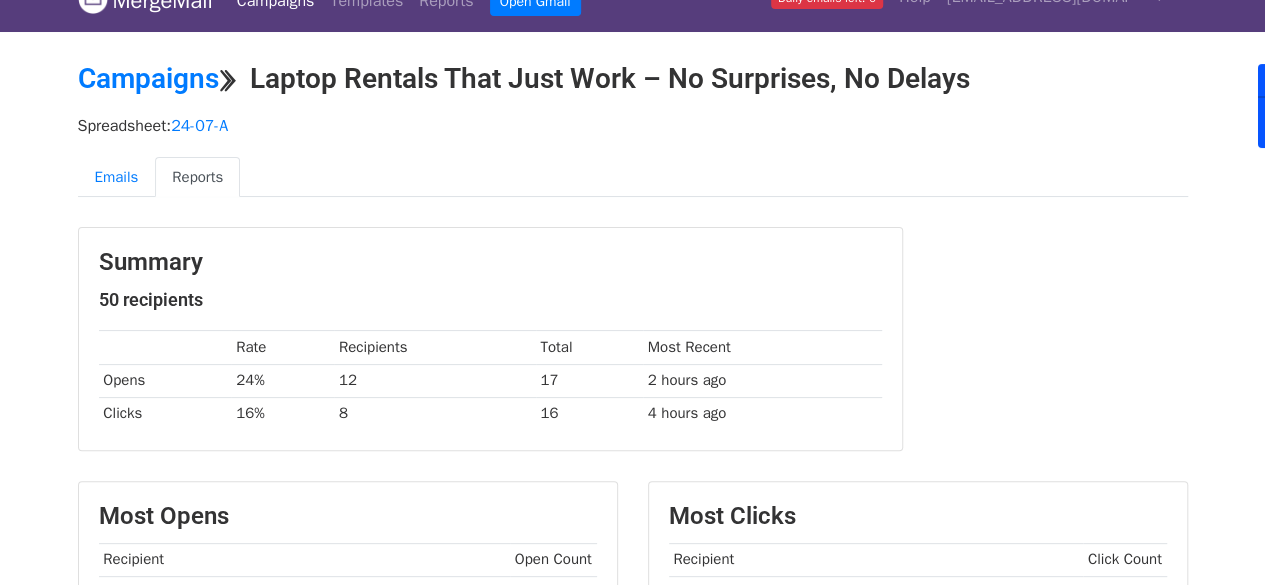 scroll, scrollTop: 0, scrollLeft: 0, axis: both 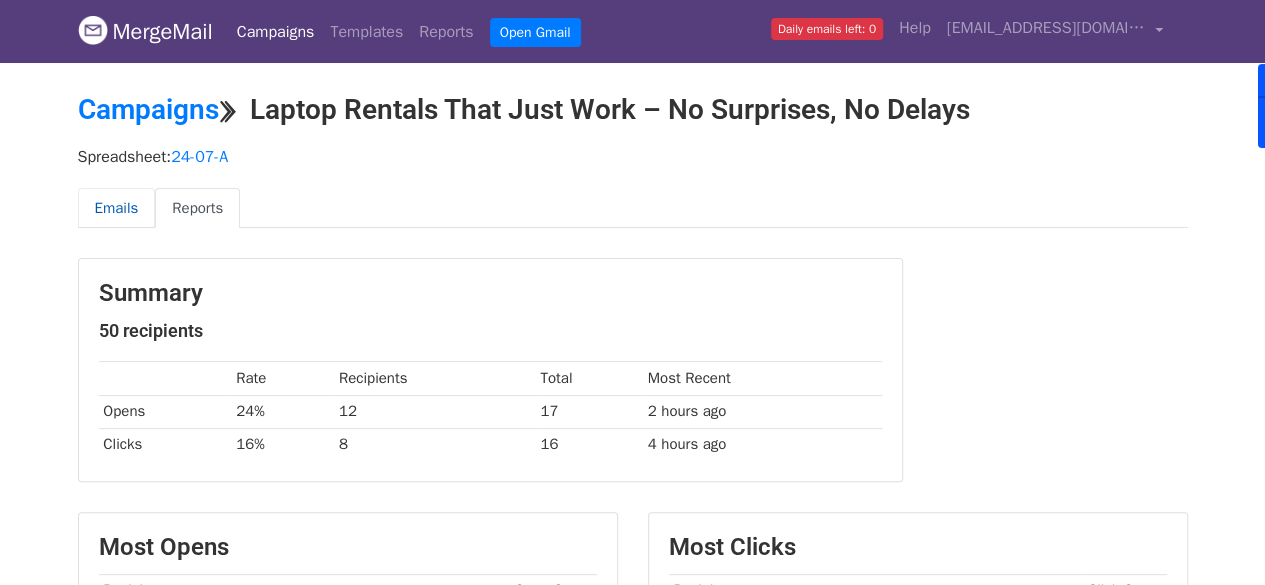 click on "Emails" at bounding box center (117, 208) 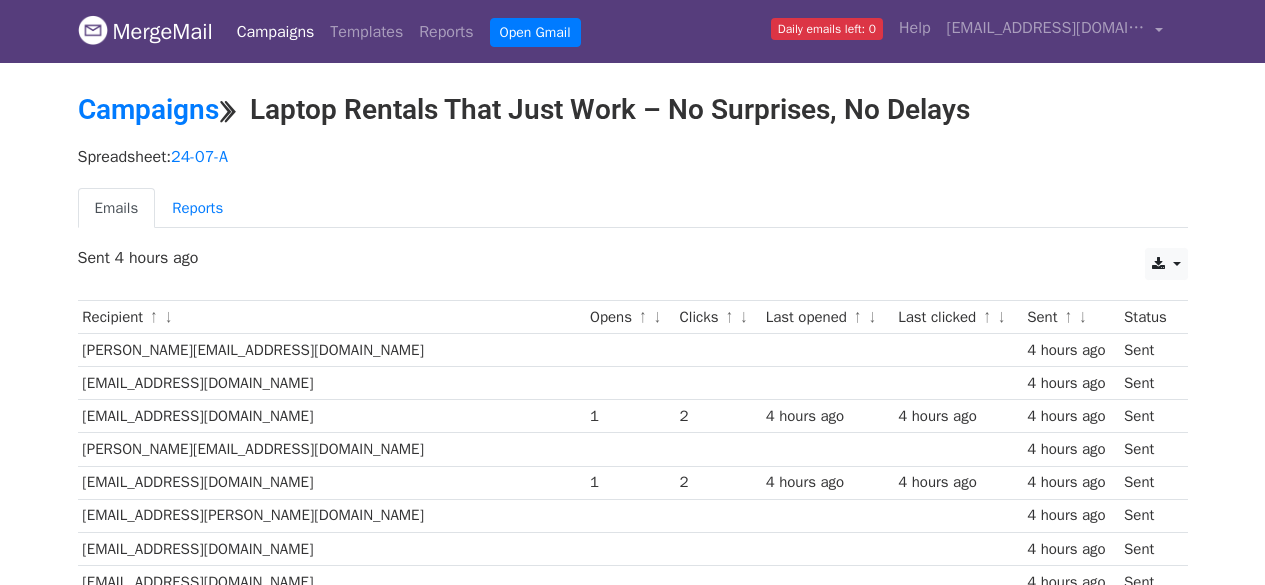 scroll, scrollTop: 433, scrollLeft: 0, axis: vertical 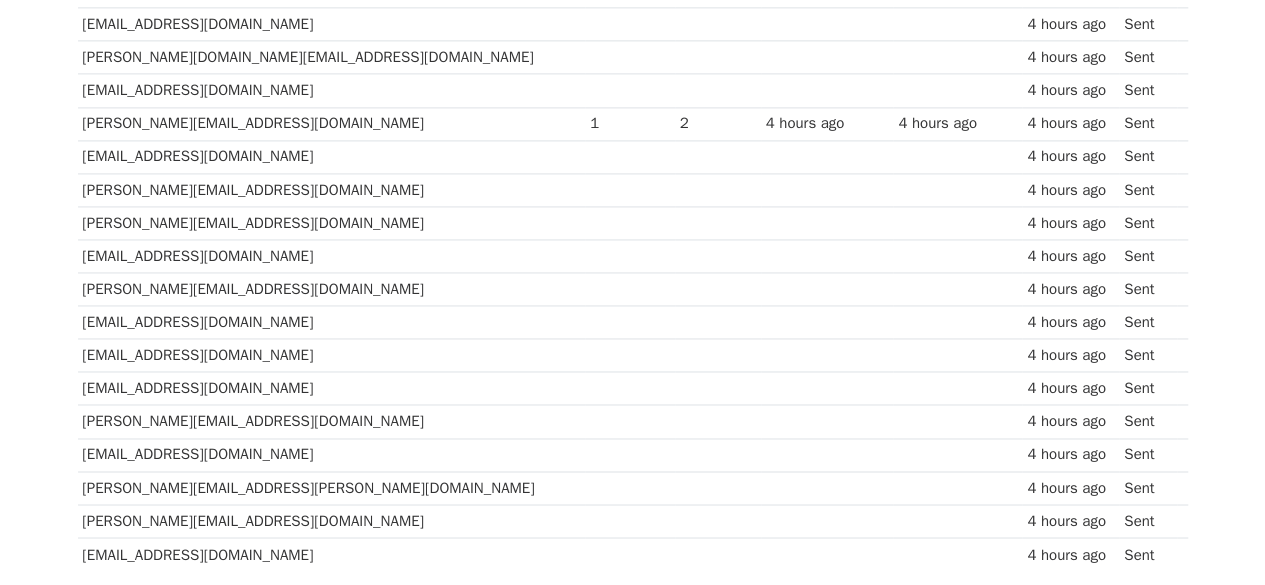 click on "[PERSON_NAME][EMAIL_ADDRESS][DOMAIN_NAME]" at bounding box center (332, 123) 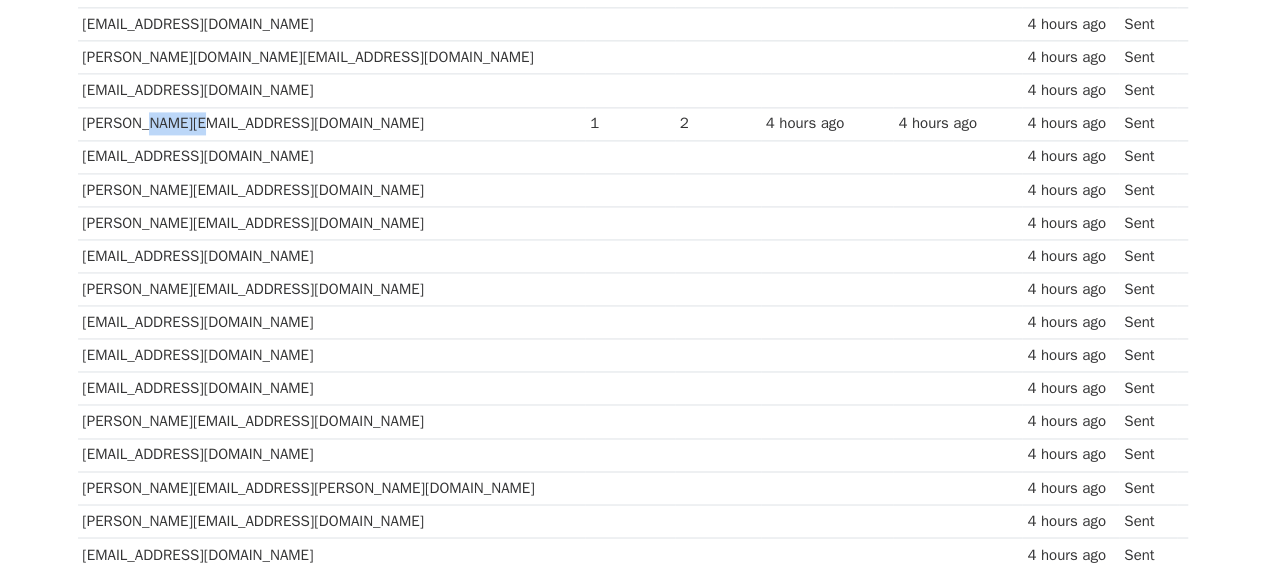 click on "[PERSON_NAME][EMAIL_ADDRESS][DOMAIN_NAME]" at bounding box center [332, 123] 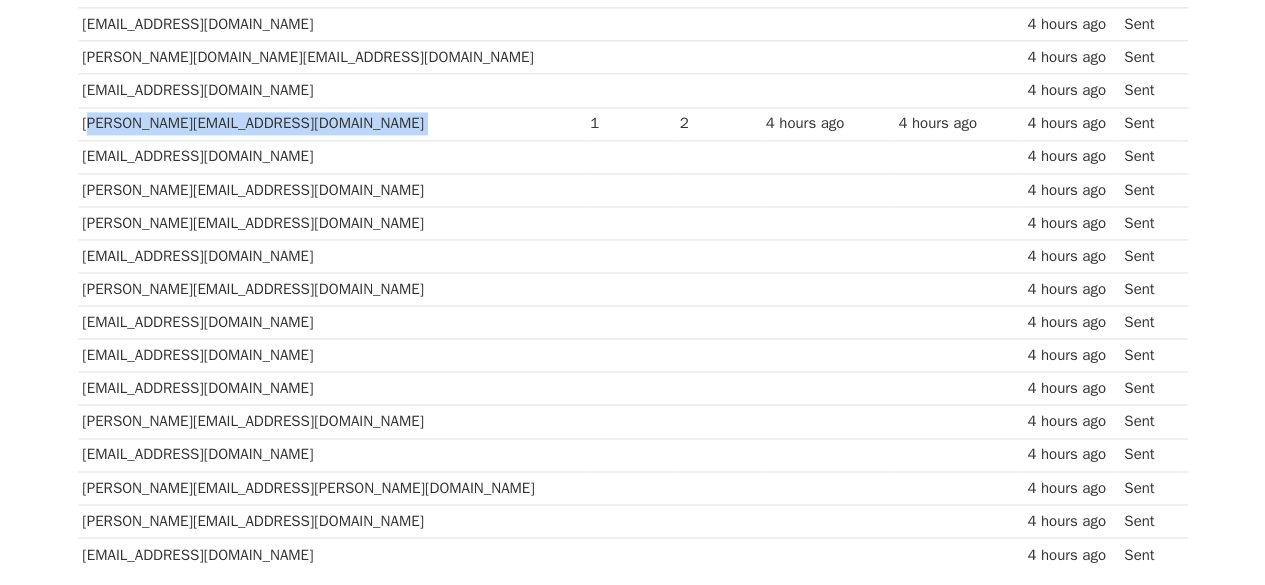 click on "[PERSON_NAME][EMAIL_ADDRESS][DOMAIN_NAME]" at bounding box center (332, 123) 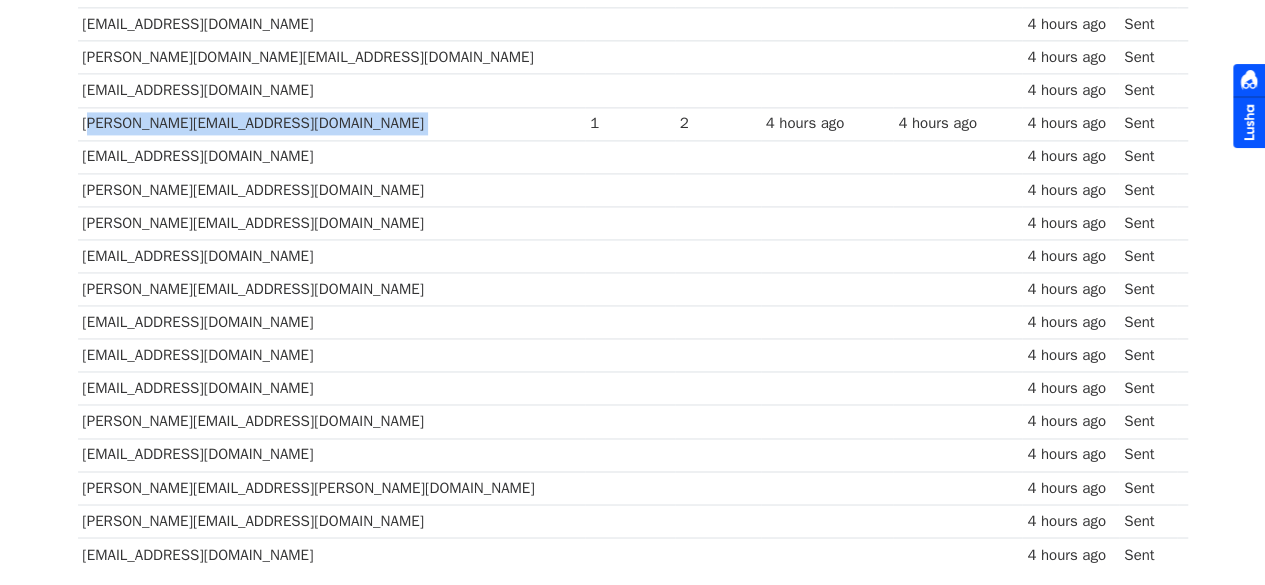 scroll, scrollTop: 0, scrollLeft: 0, axis: both 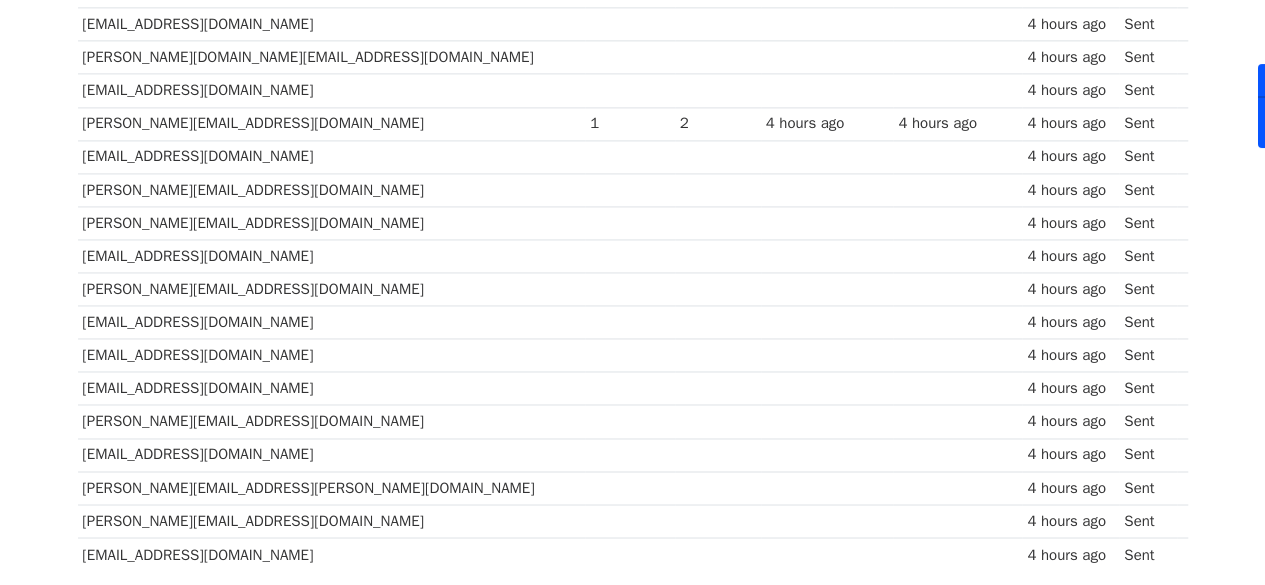 click on "kumar.satish@teamcomputers.com" at bounding box center [332, 421] 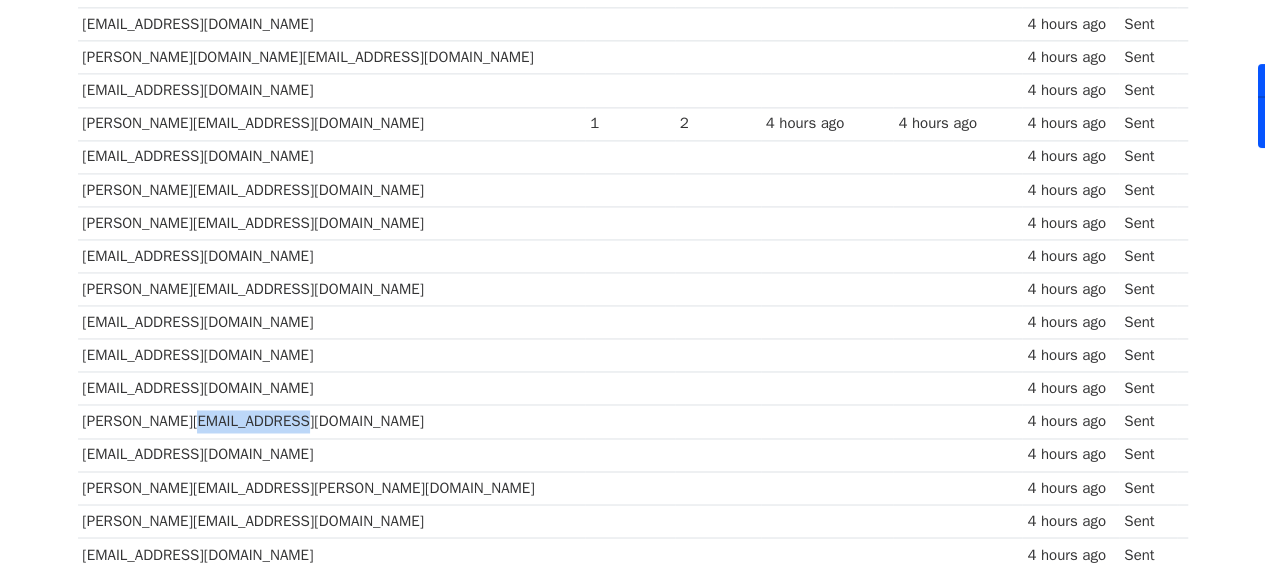 click on "kumar.satish@teamcomputers.com" at bounding box center (332, 421) 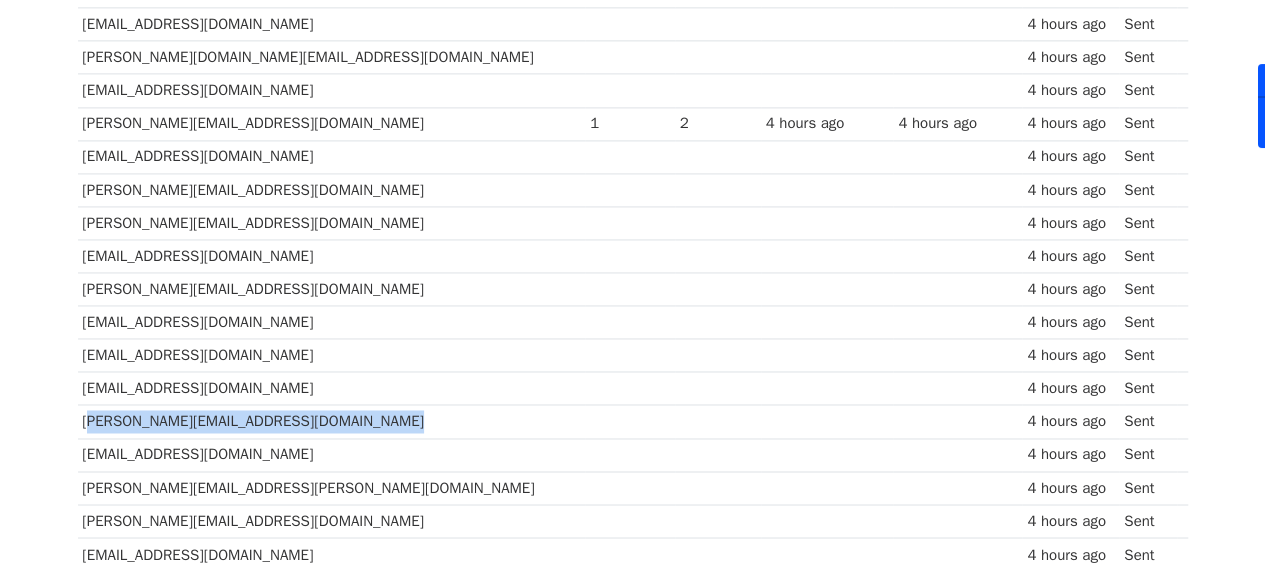 click on "kumar.satish@teamcomputers.com" at bounding box center [332, 421] 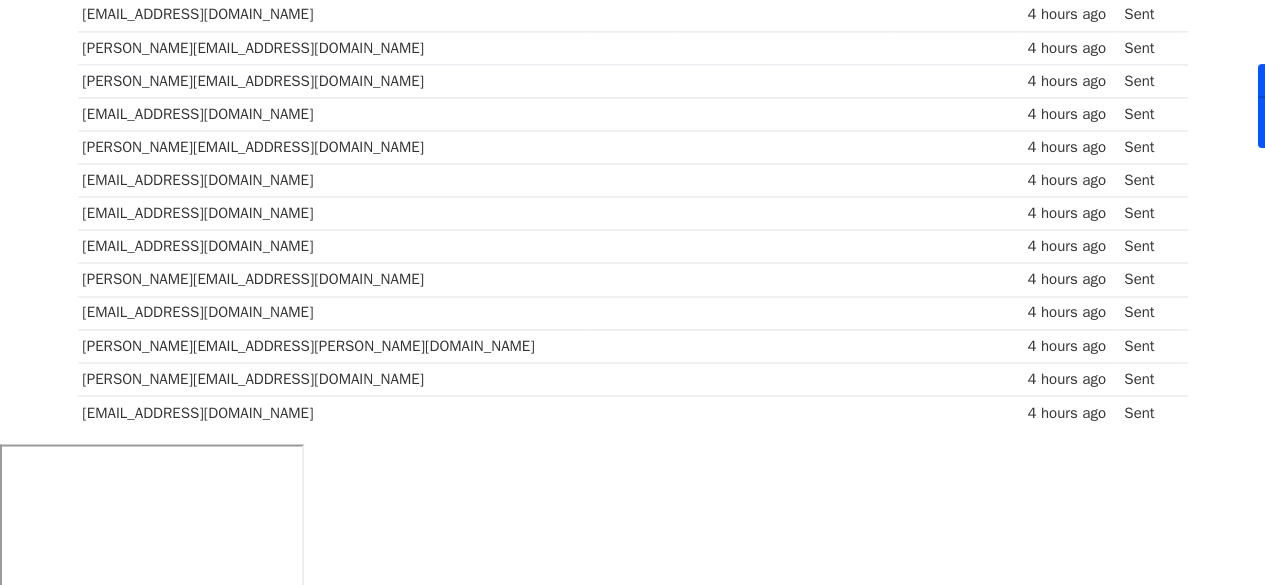 click on "avinashkg@braahmam.net" at bounding box center (332, 411) 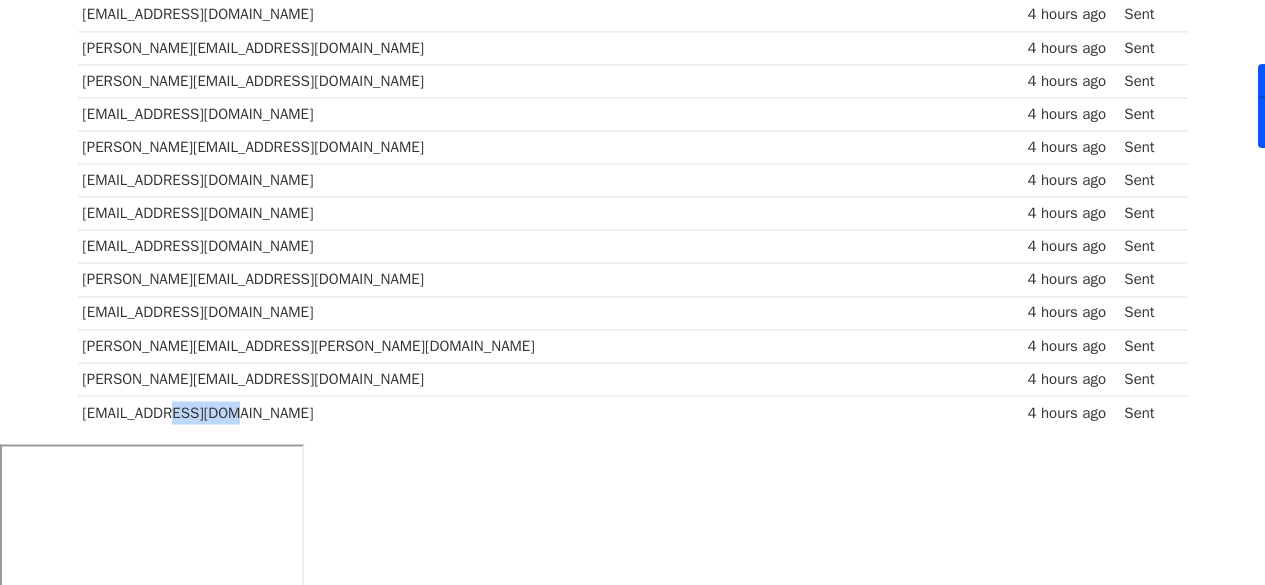click on "avinashkg@braahmam.net" at bounding box center [332, 411] 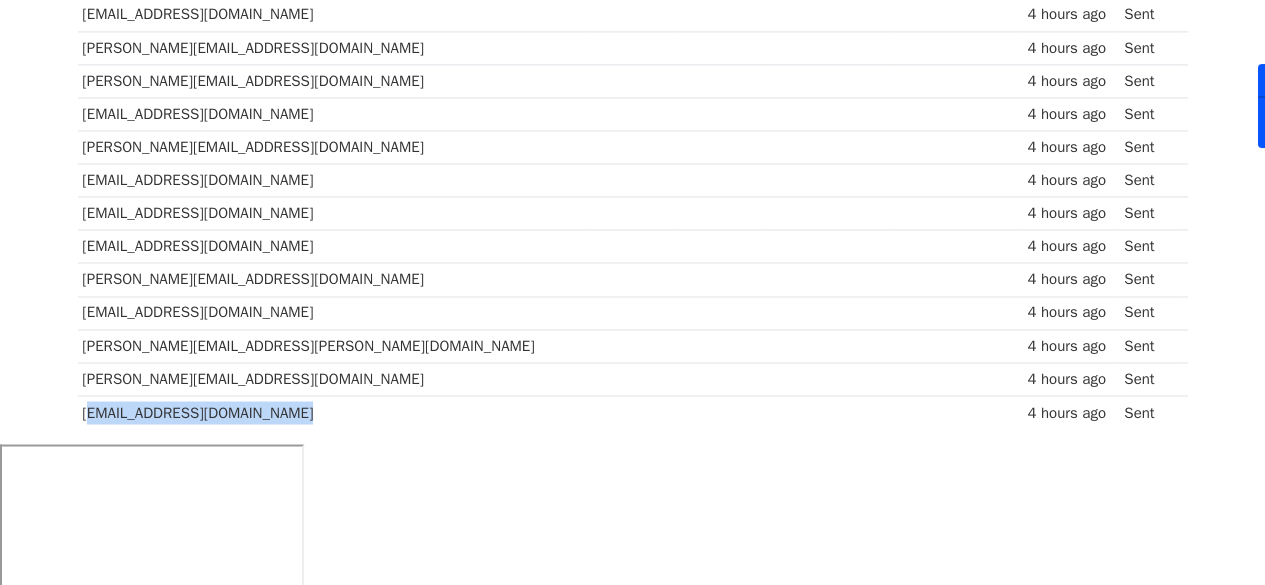 click on "avinashkg@braahmam.net" at bounding box center [332, 411] 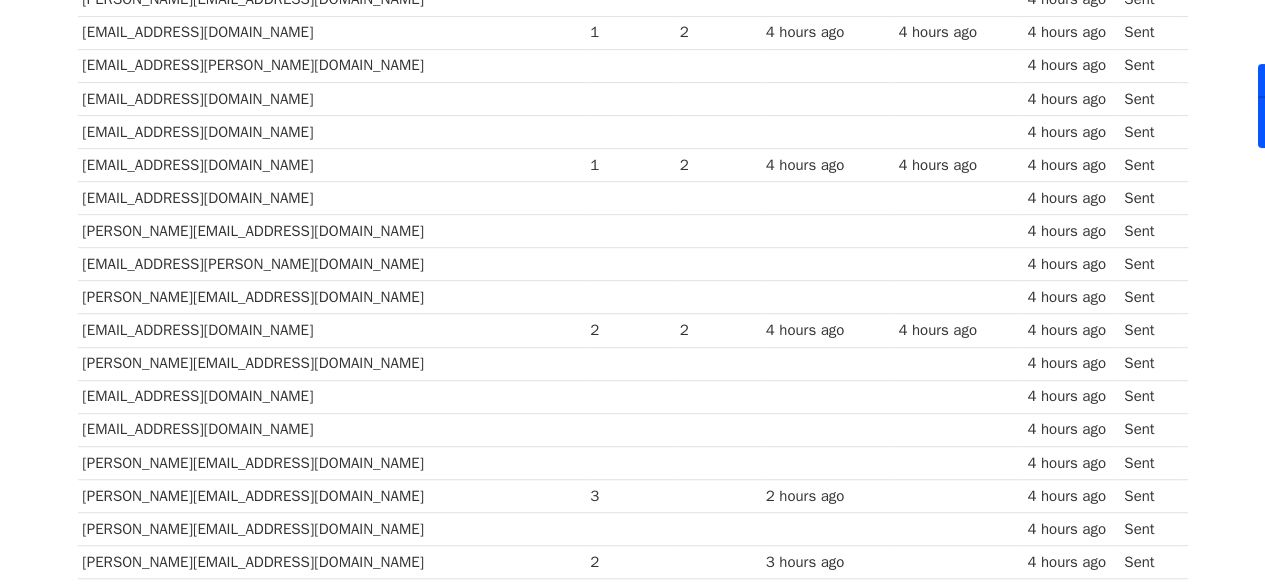 scroll, scrollTop: 446, scrollLeft: 0, axis: vertical 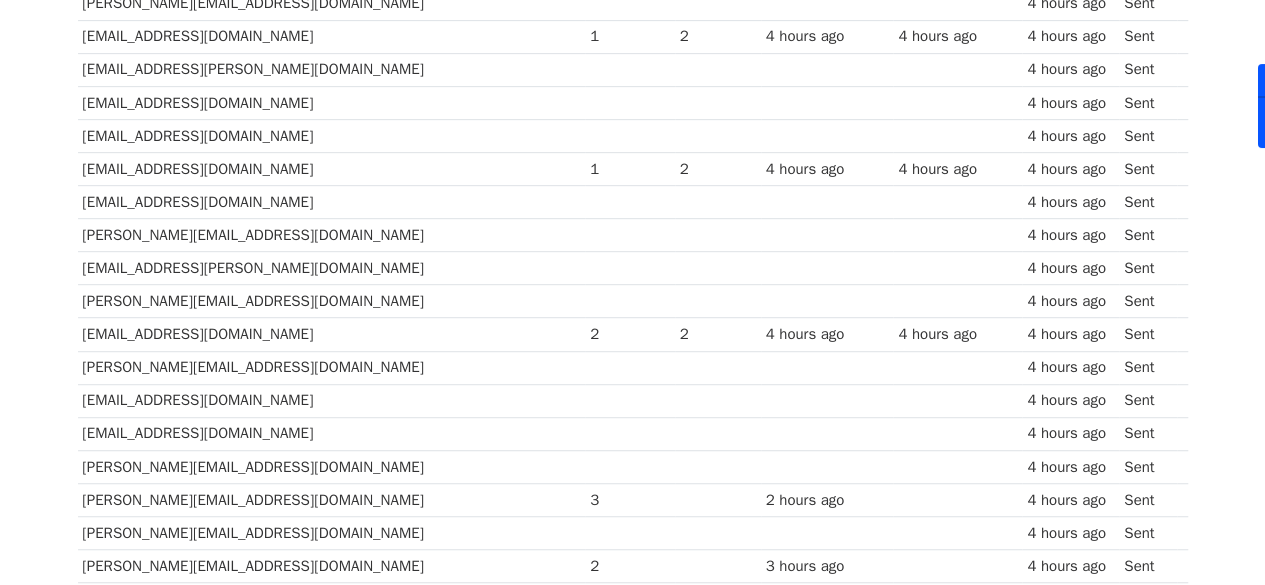 click on "oprakash@greattechglobal.com" at bounding box center [332, 102] 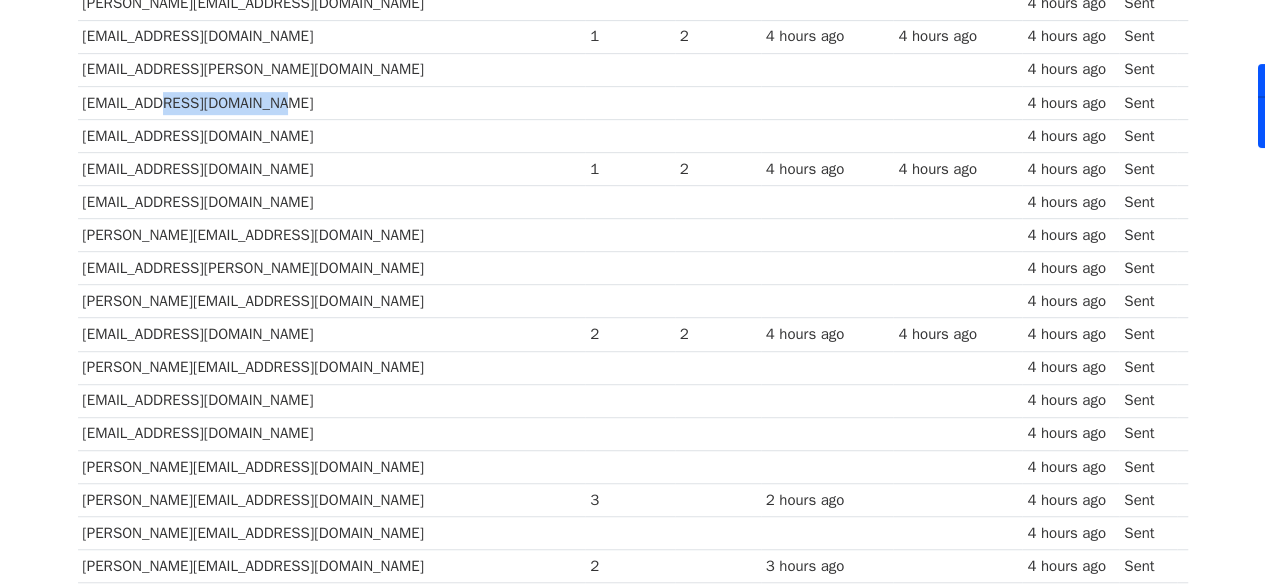 click on "oprakash@greattechglobal.com" at bounding box center (332, 102) 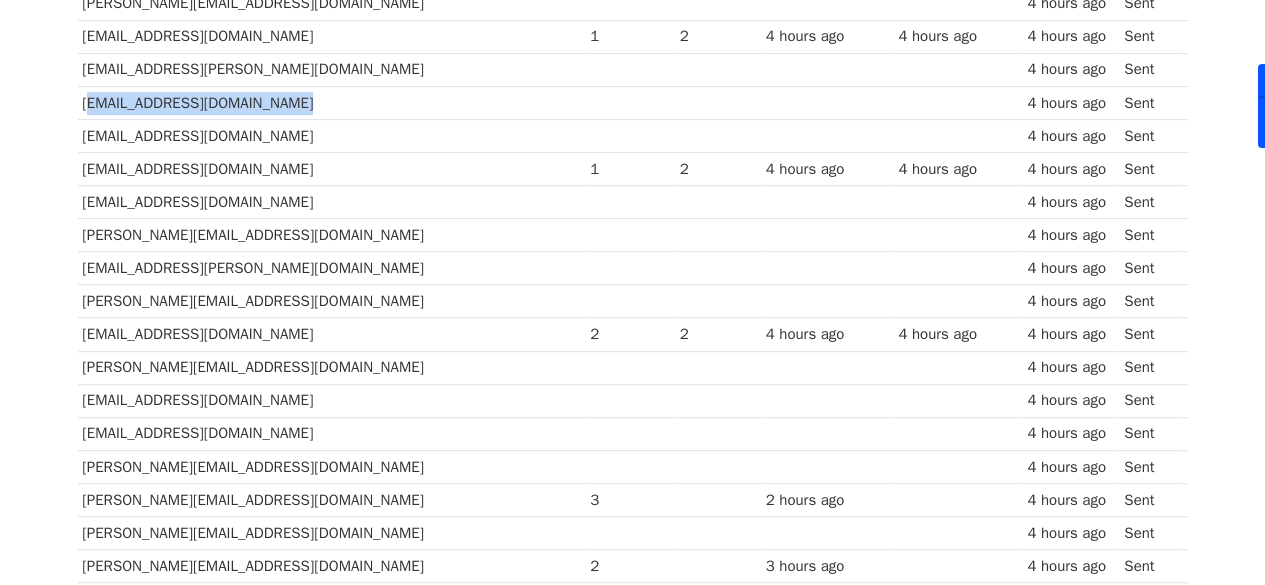click on "oprakash@greattechglobal.com" at bounding box center (332, 102) 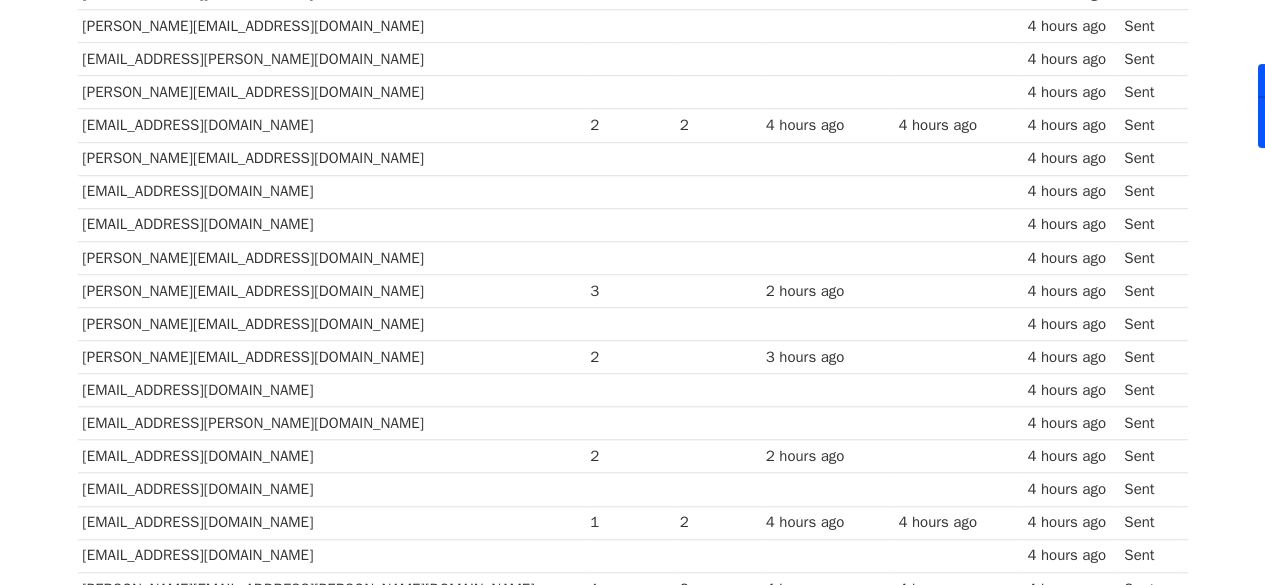 scroll, scrollTop: 656, scrollLeft: 0, axis: vertical 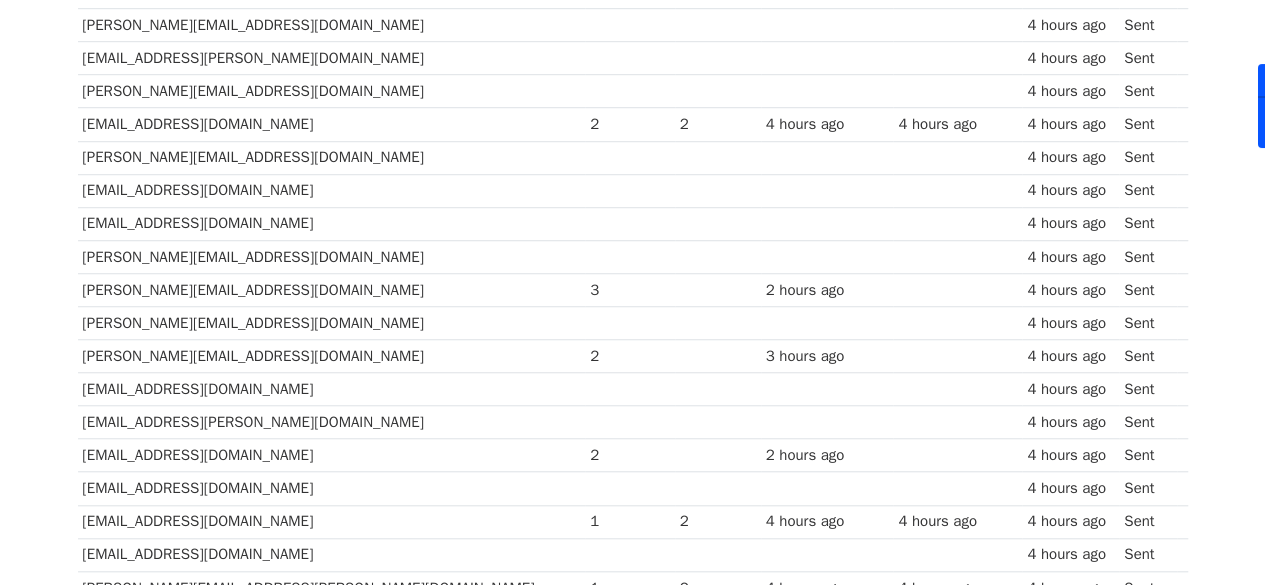 click on "[PERSON_NAME][EMAIL_ADDRESS][DOMAIN_NAME]" at bounding box center (332, 289) 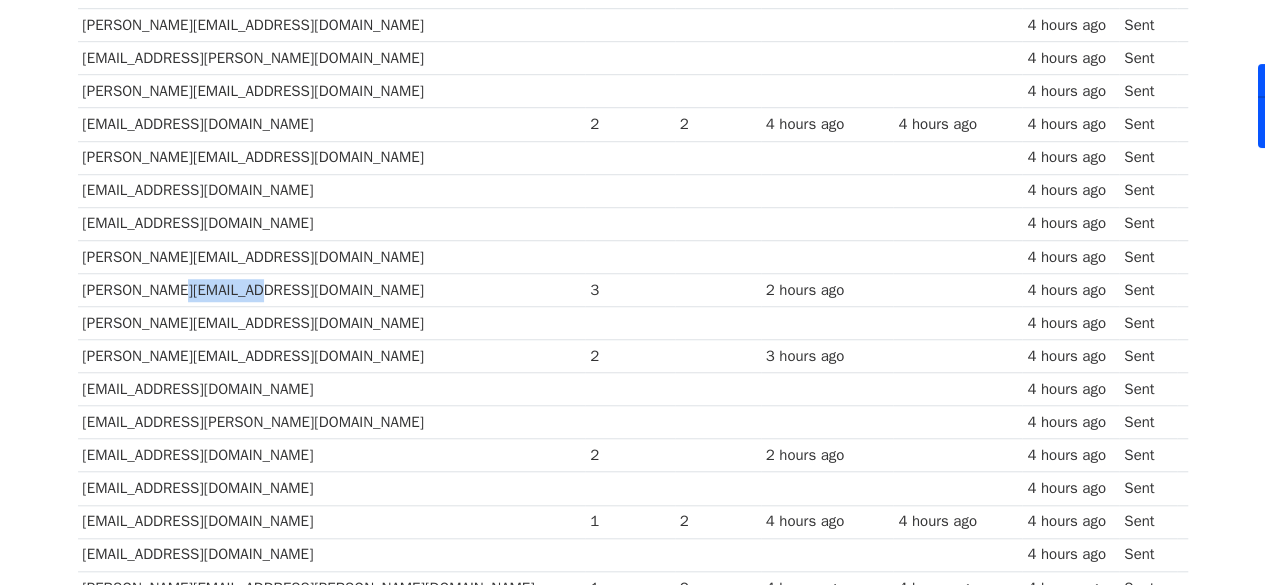 click on "[PERSON_NAME][EMAIL_ADDRESS][DOMAIN_NAME]" at bounding box center [332, 289] 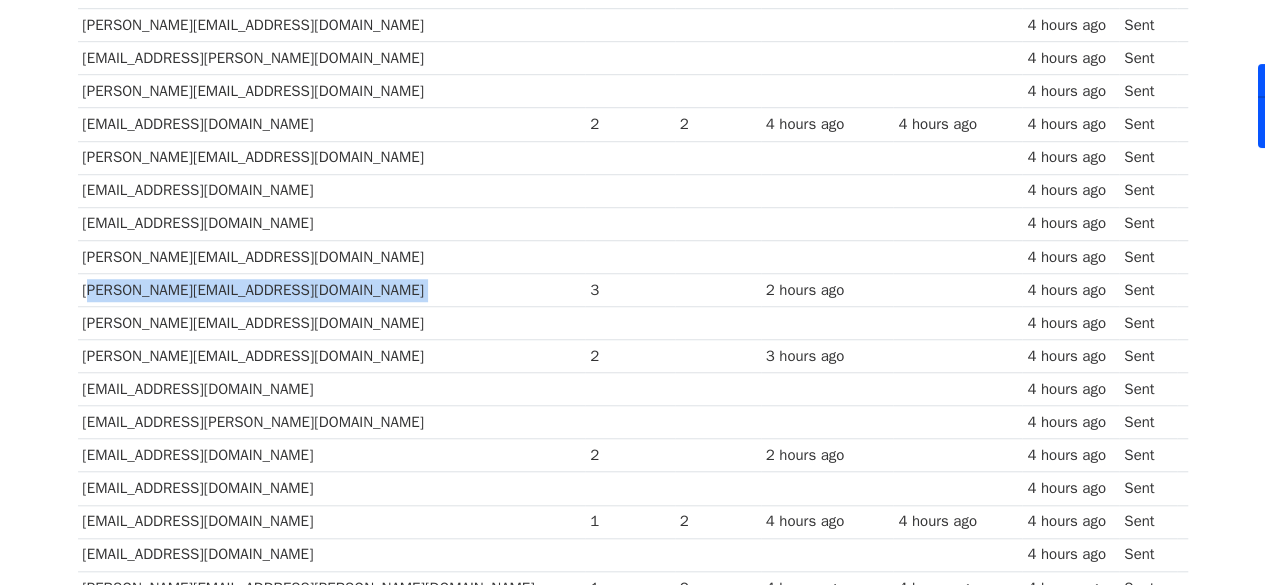 click on "[PERSON_NAME][EMAIL_ADDRESS][DOMAIN_NAME]" at bounding box center [332, 289] 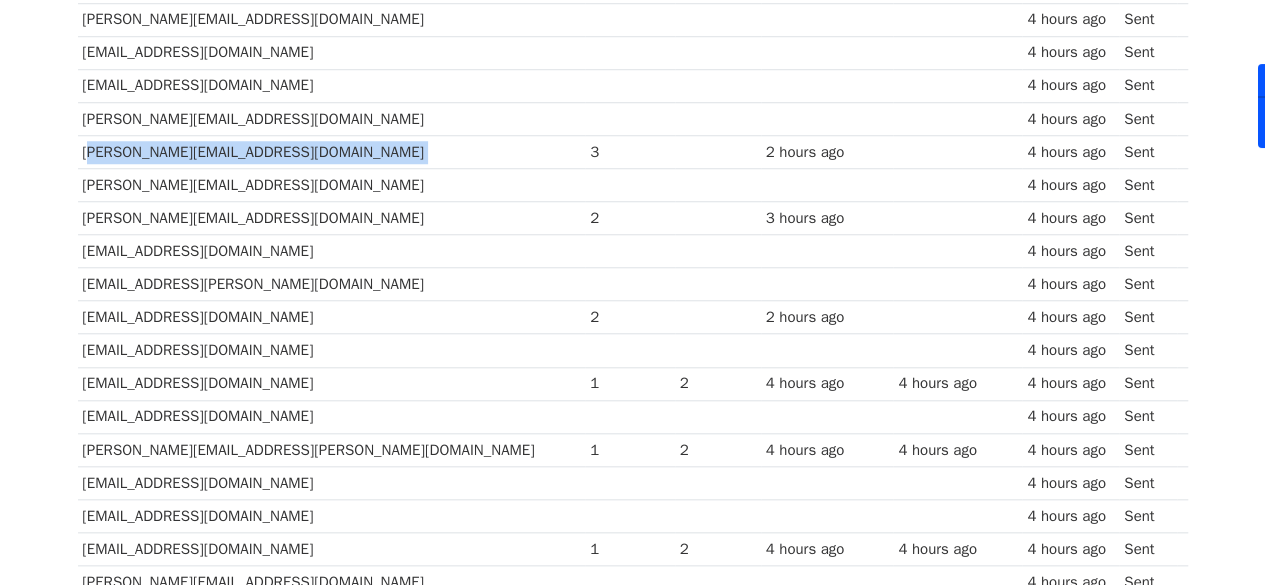 scroll, scrollTop: 807, scrollLeft: 0, axis: vertical 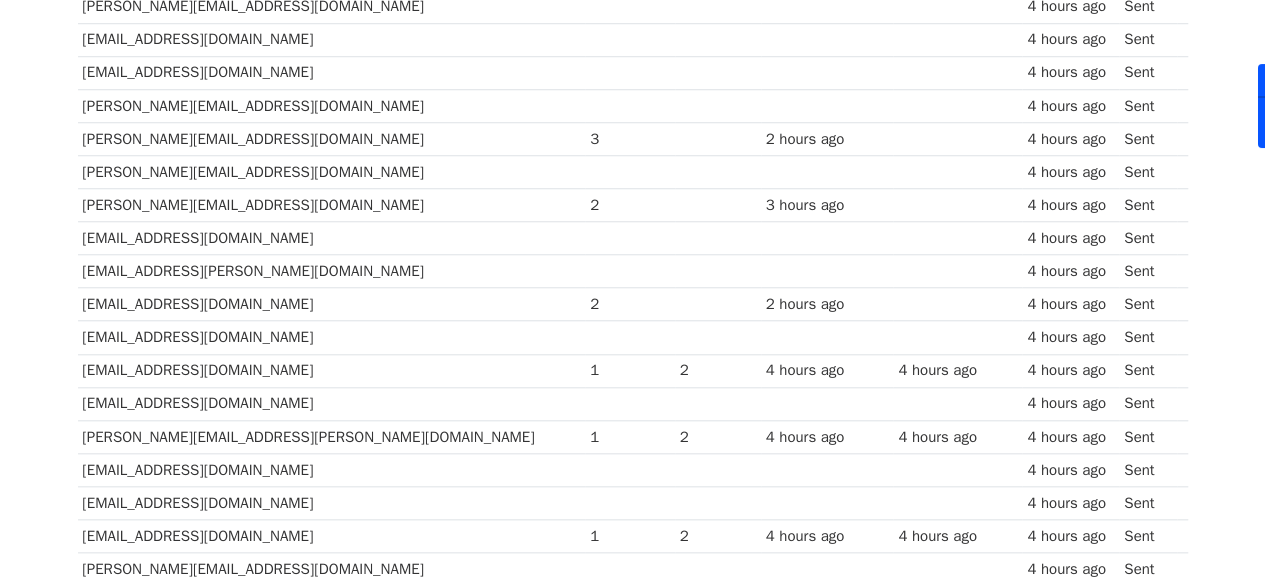 click on "[EMAIL_ADDRESS][DOMAIN_NAME]" at bounding box center (332, 304) 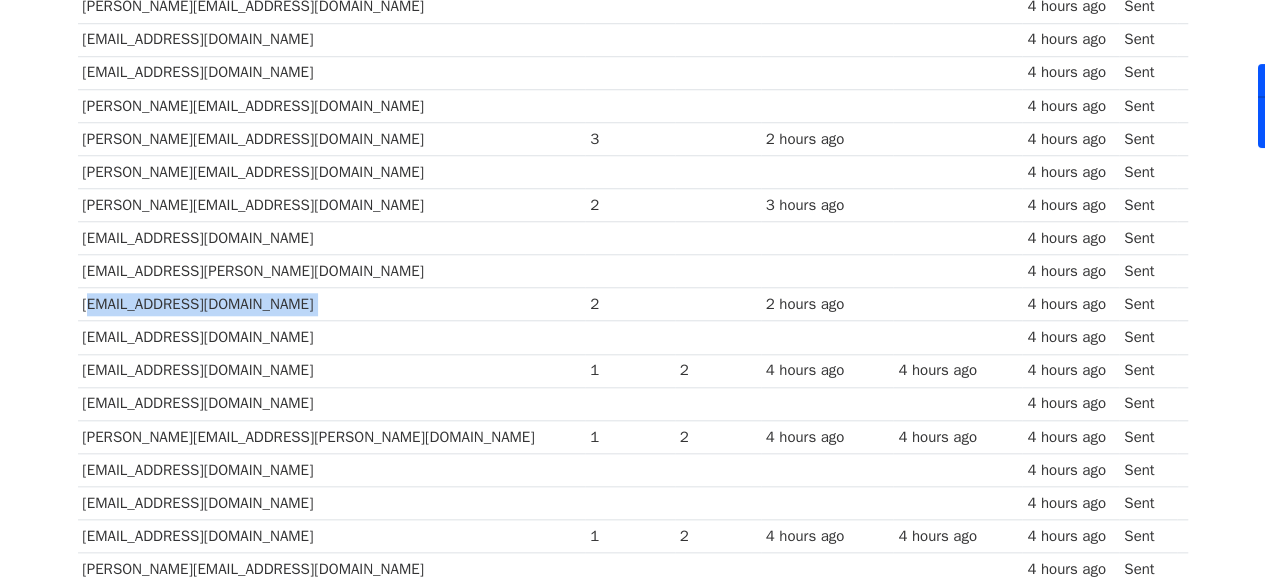 click on "[EMAIL_ADDRESS][DOMAIN_NAME]" at bounding box center (332, 304) 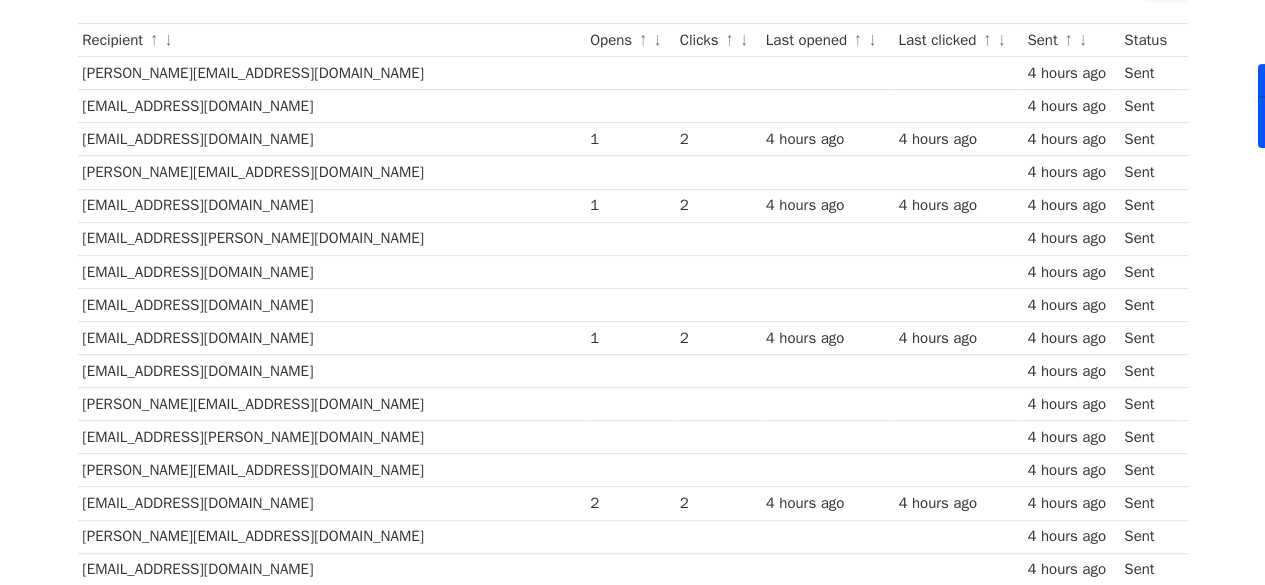 scroll, scrollTop: 0, scrollLeft: 0, axis: both 